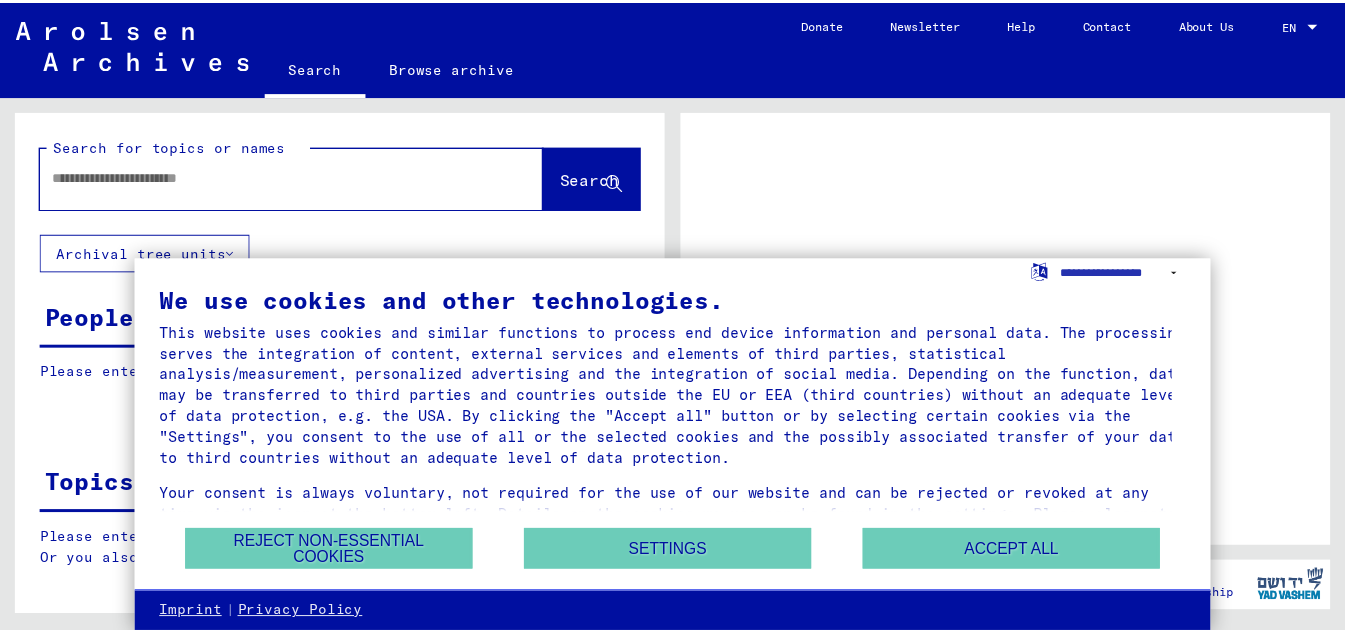 scroll, scrollTop: 0, scrollLeft: 0, axis: both 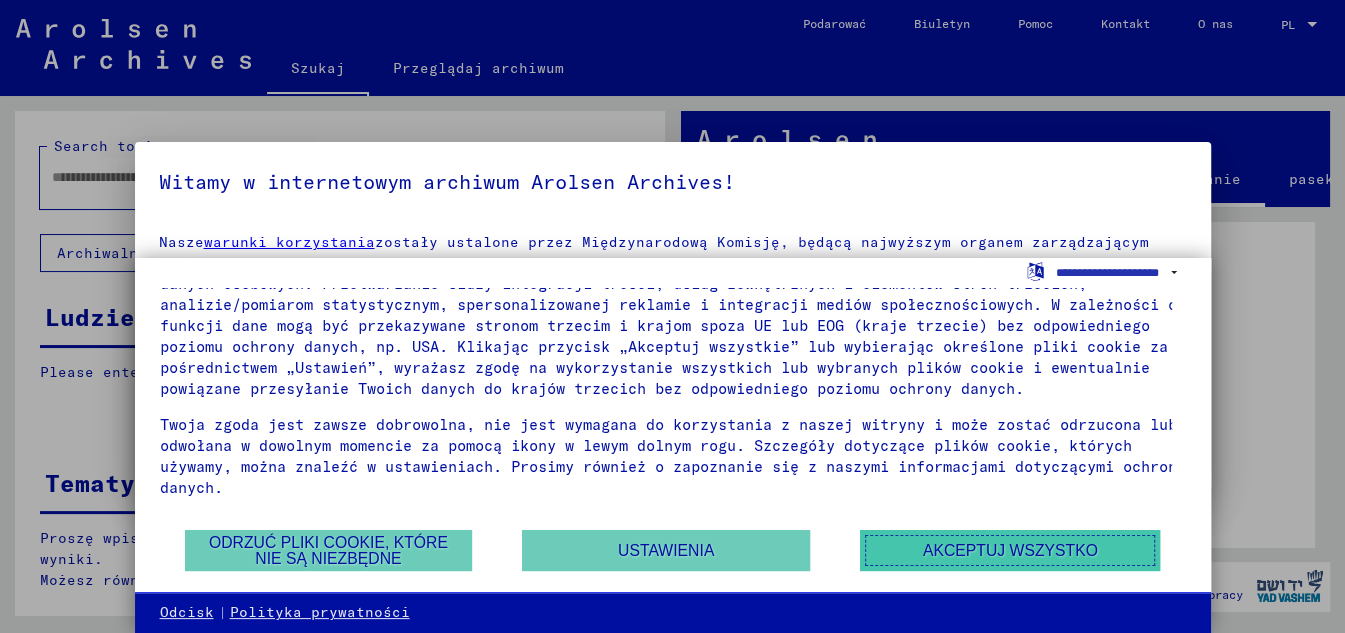 click on "Akceptuj wszystko" at bounding box center (1010, 550) 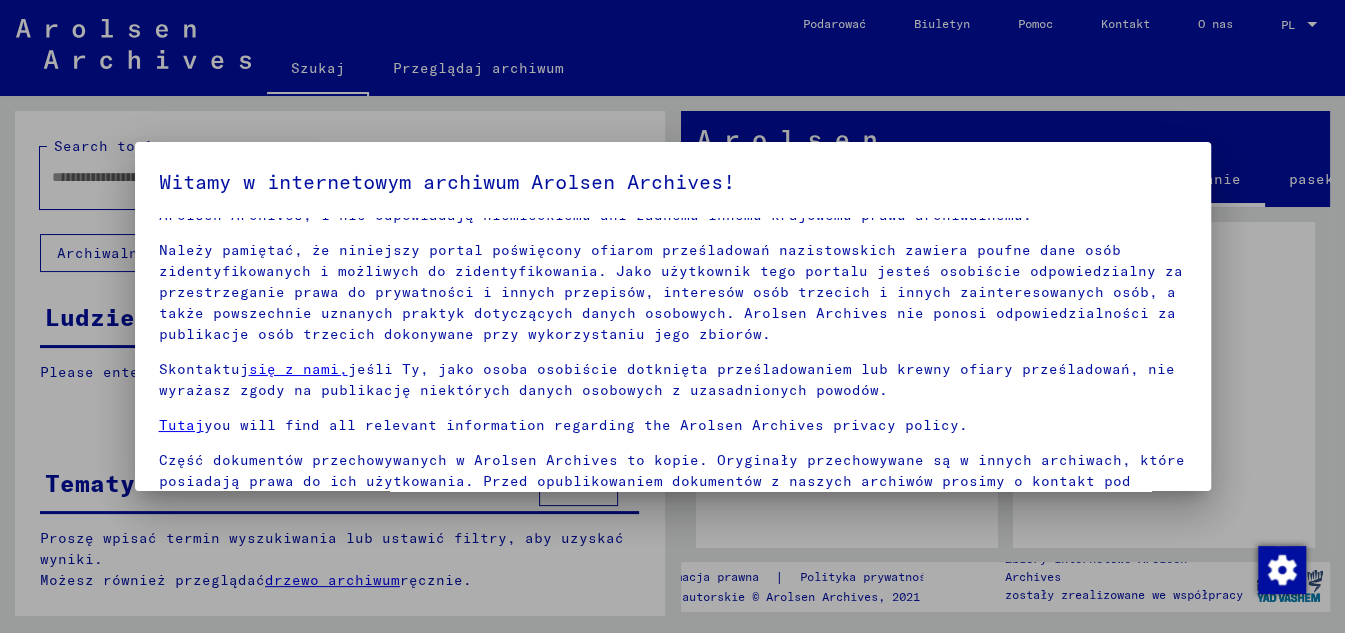 scroll, scrollTop: 85, scrollLeft: 0, axis: vertical 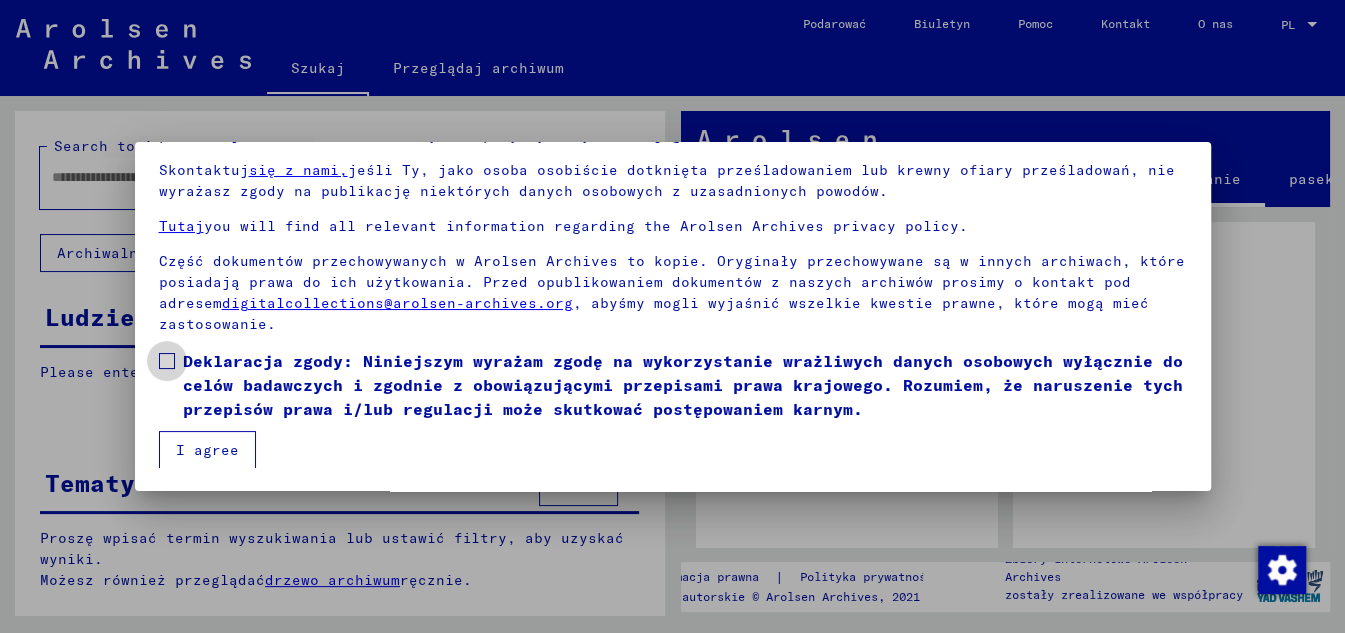 click at bounding box center [167, 361] 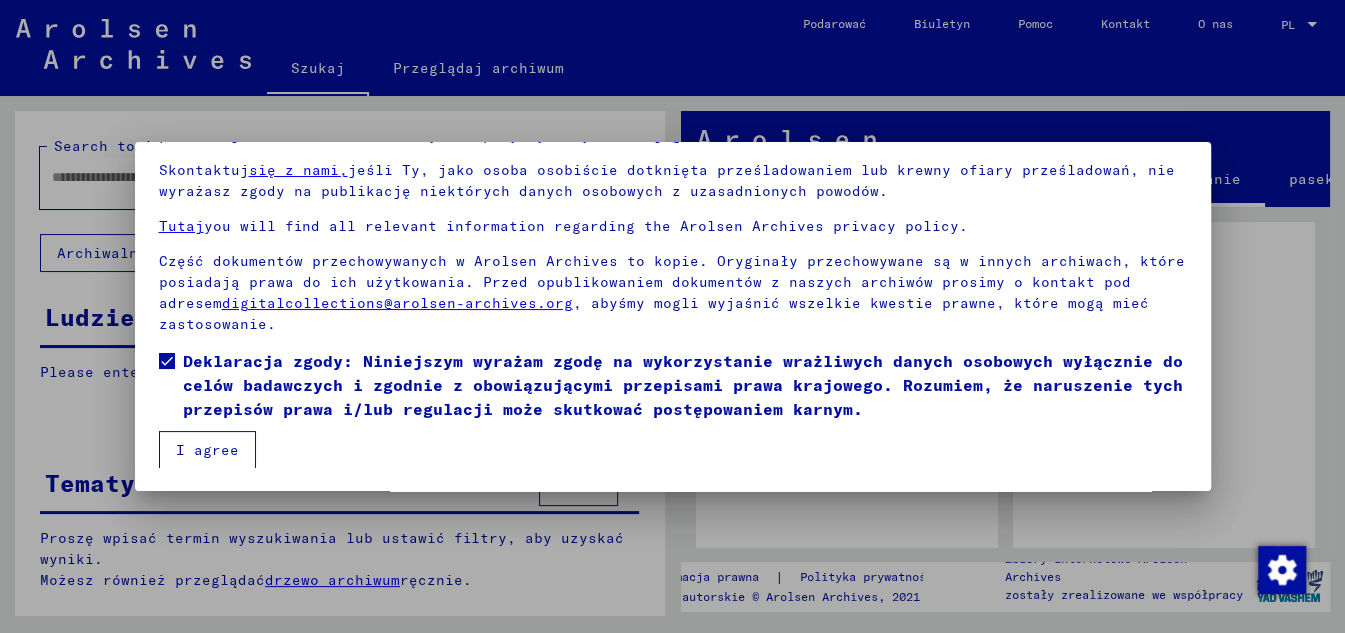 click on "I agree" at bounding box center (207, 450) 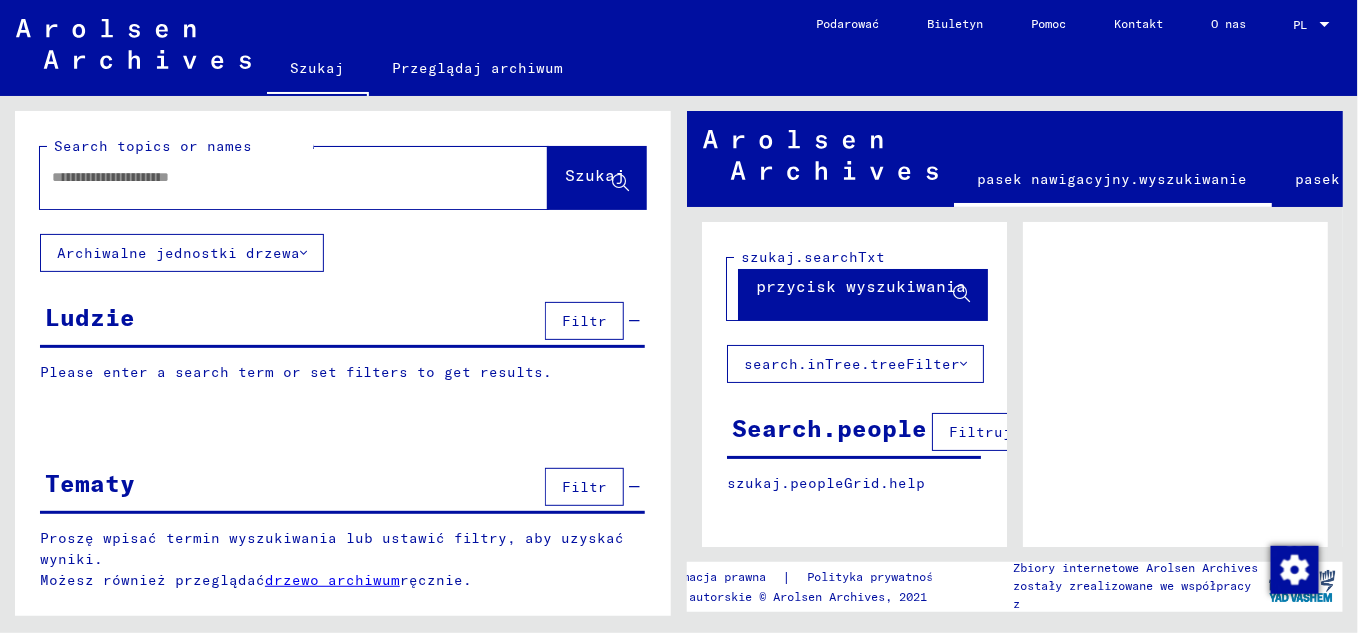 scroll, scrollTop: 0, scrollLeft: 0, axis: both 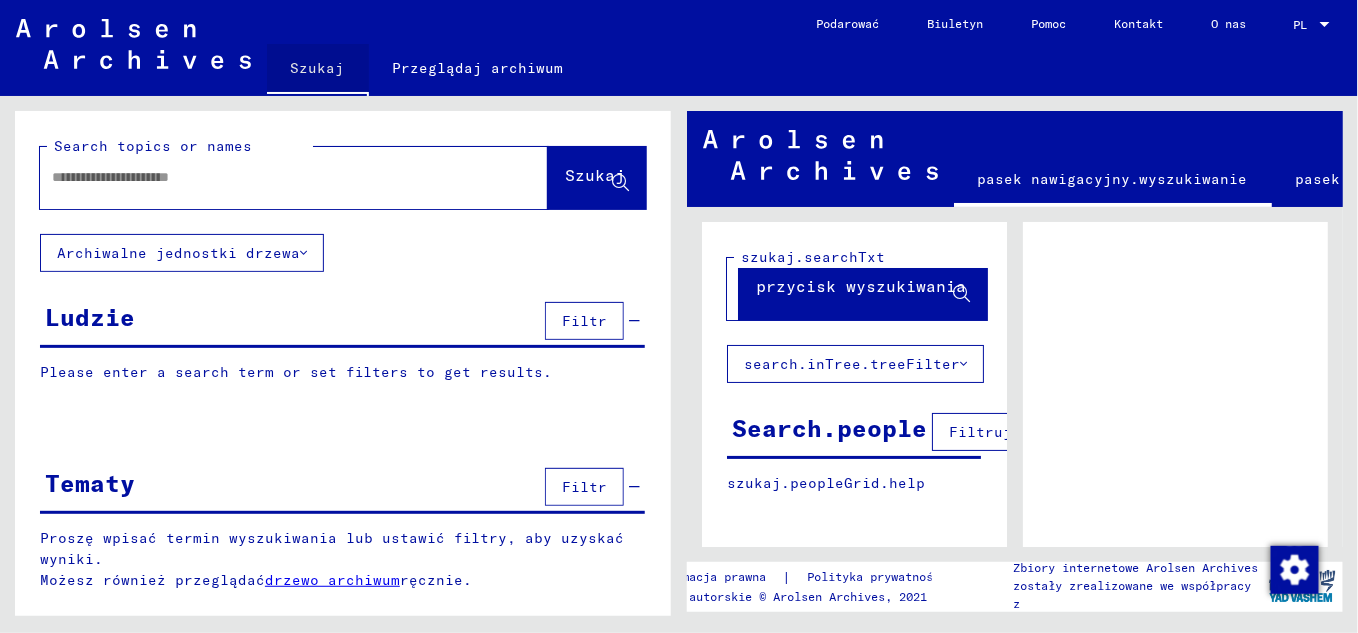 click on "Szukaj" at bounding box center [318, 68] 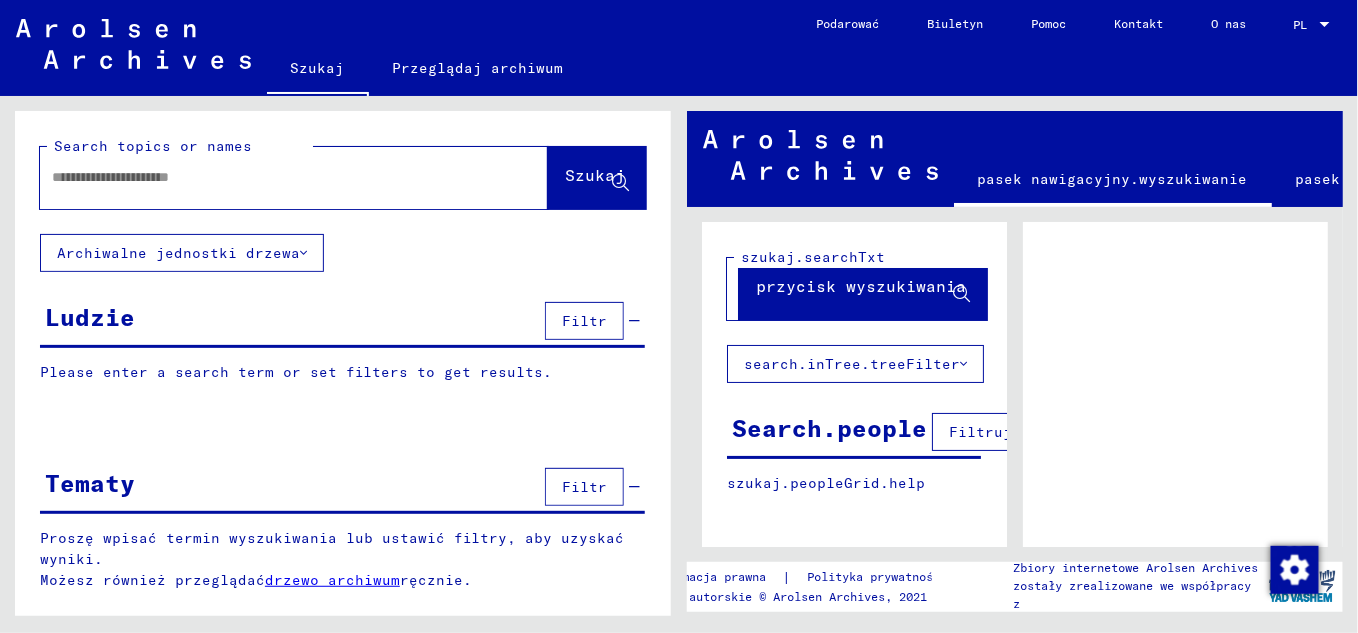scroll, scrollTop: 22, scrollLeft: 0, axis: vertical 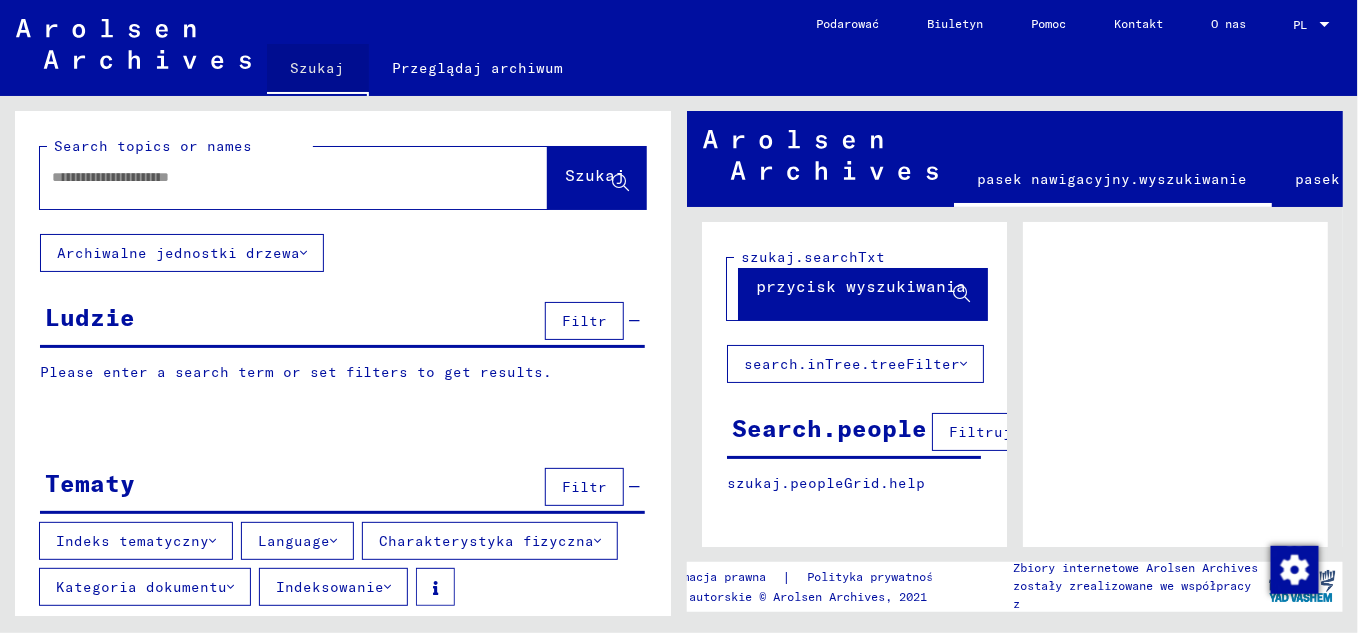 click on "Szukaj" at bounding box center (318, 68) 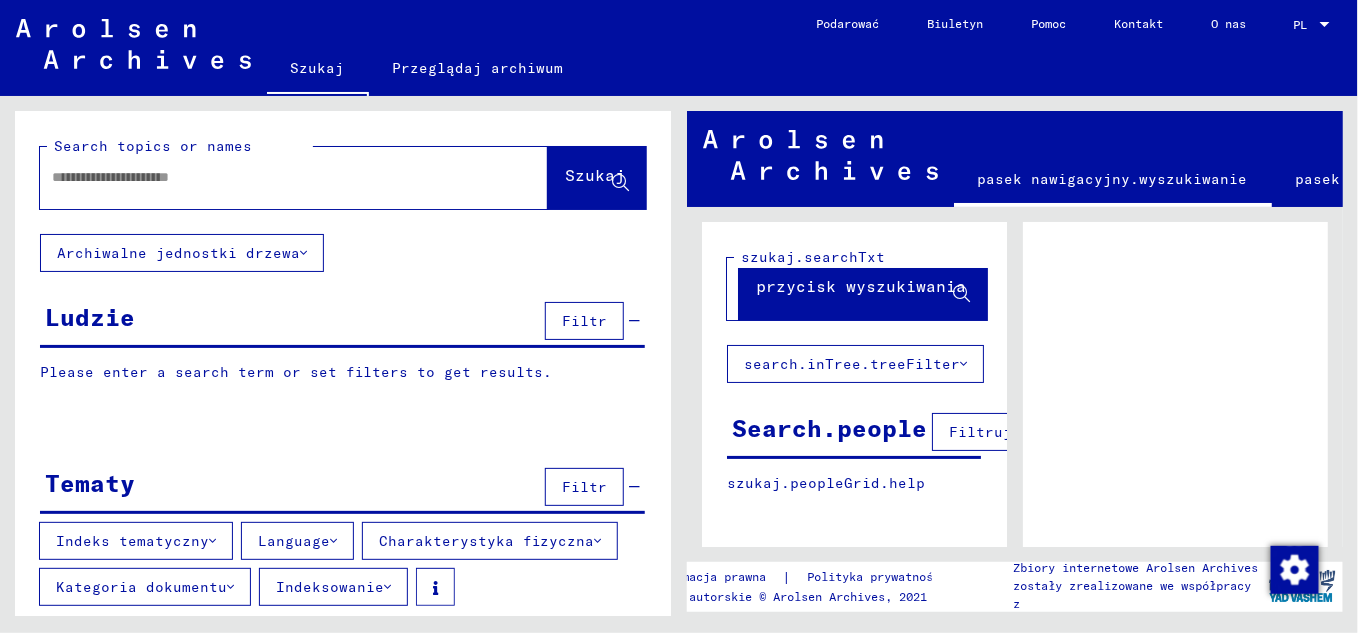 click on "Szukaj" at bounding box center (595, 175) 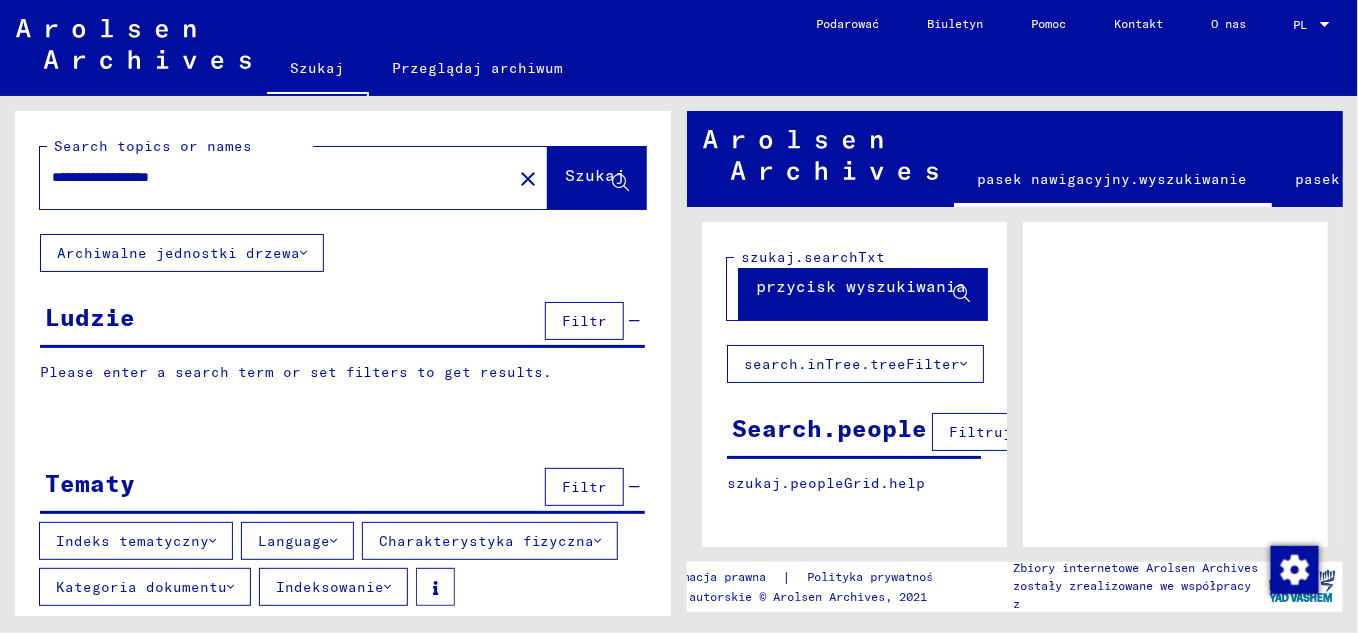 type on "**********" 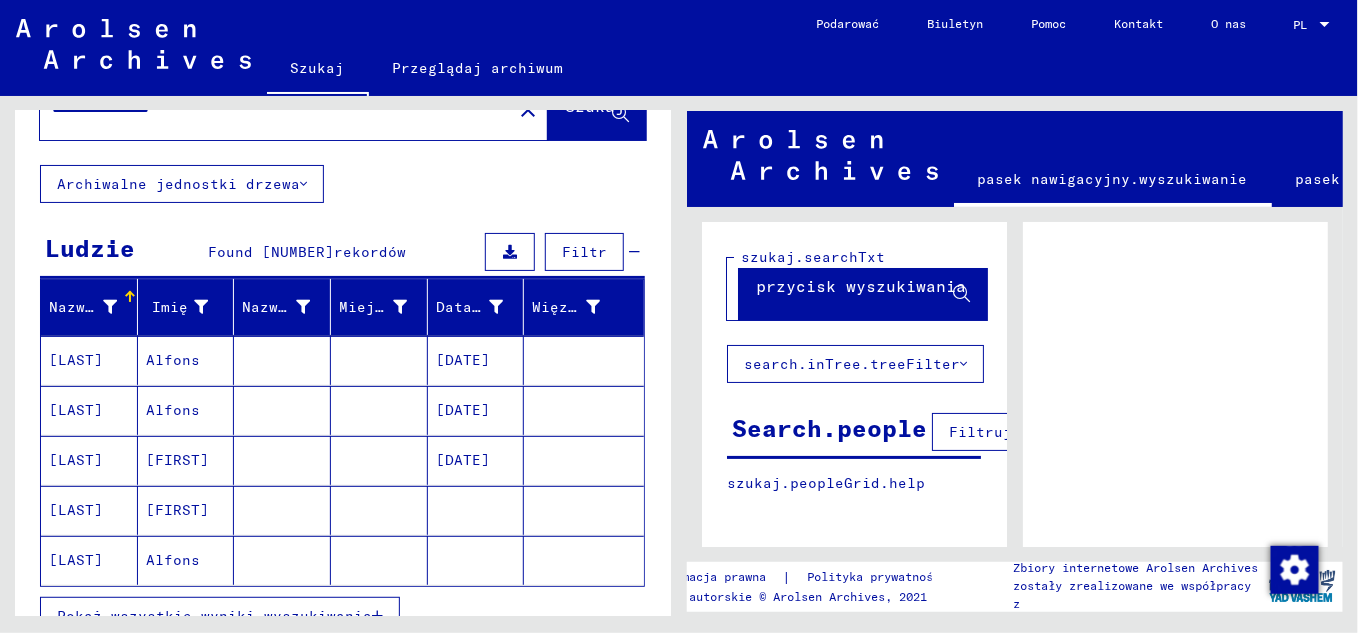 scroll, scrollTop: 181, scrollLeft: 0, axis: vertical 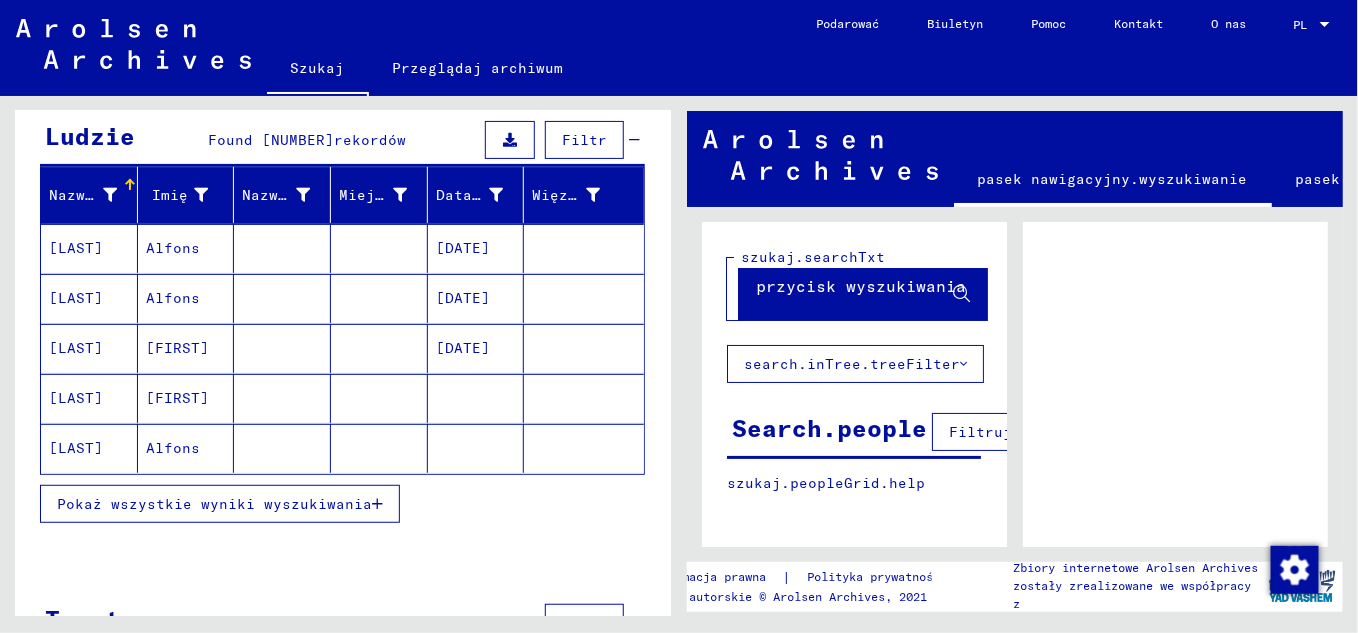 click on "Pokaż wszystkie wyniki wyszukiwania" at bounding box center [214, 504] 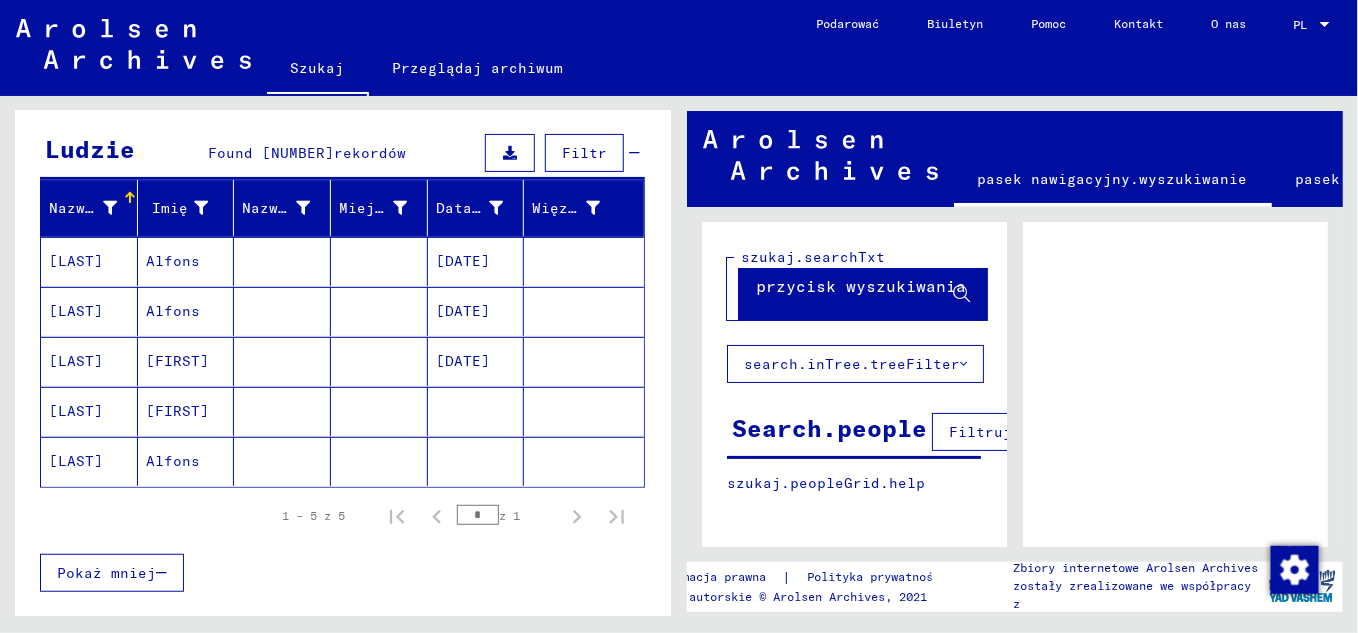 scroll, scrollTop: 120, scrollLeft: 0, axis: vertical 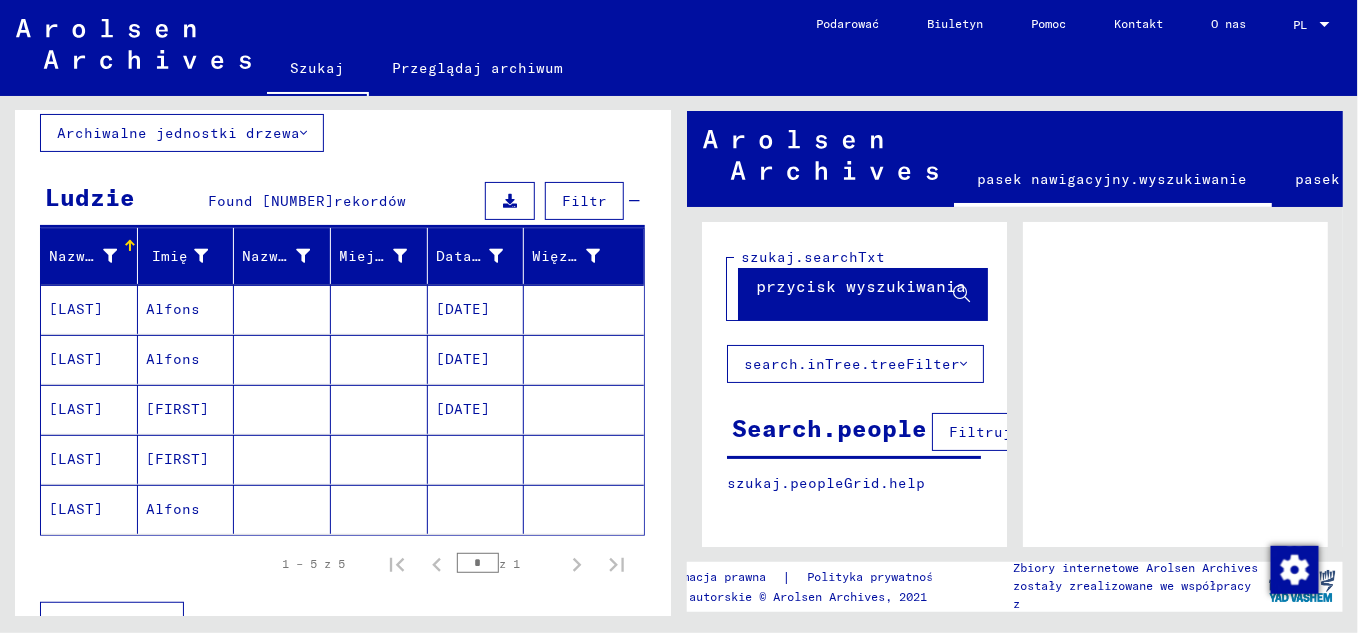 click at bounding box center (584, 309) 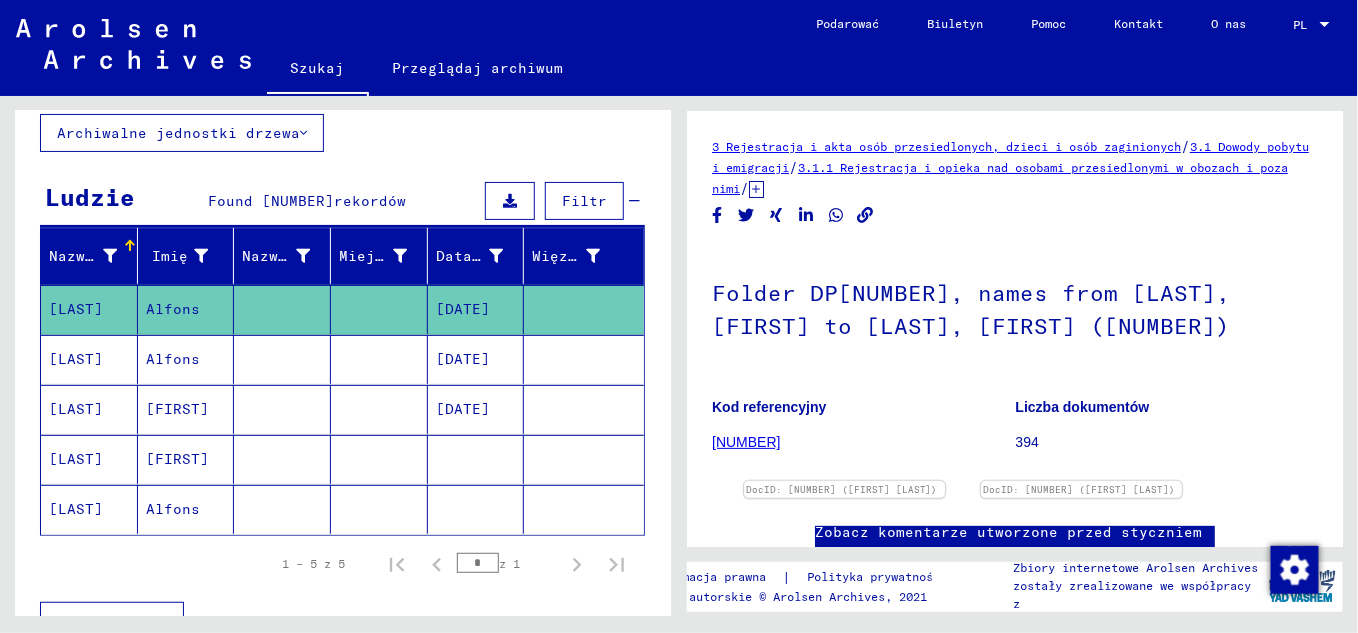 scroll, scrollTop: 0, scrollLeft: 0, axis: both 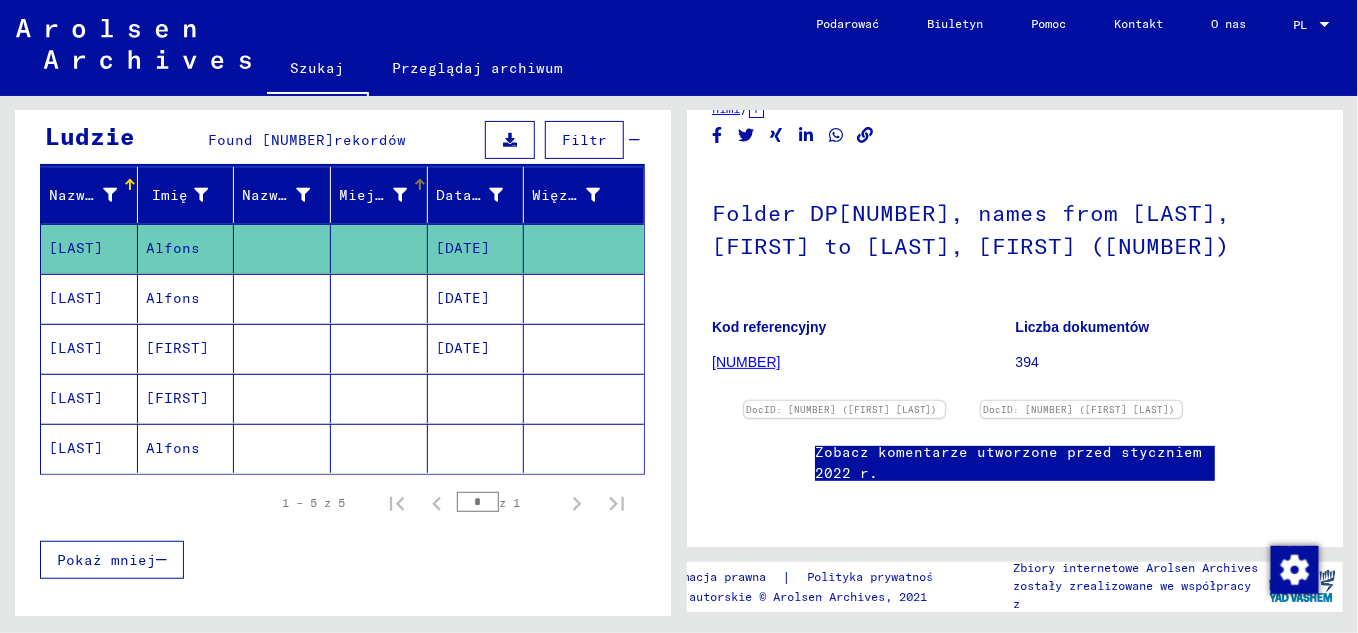 click on "Miejsce urodzenia" at bounding box center (415, 195) 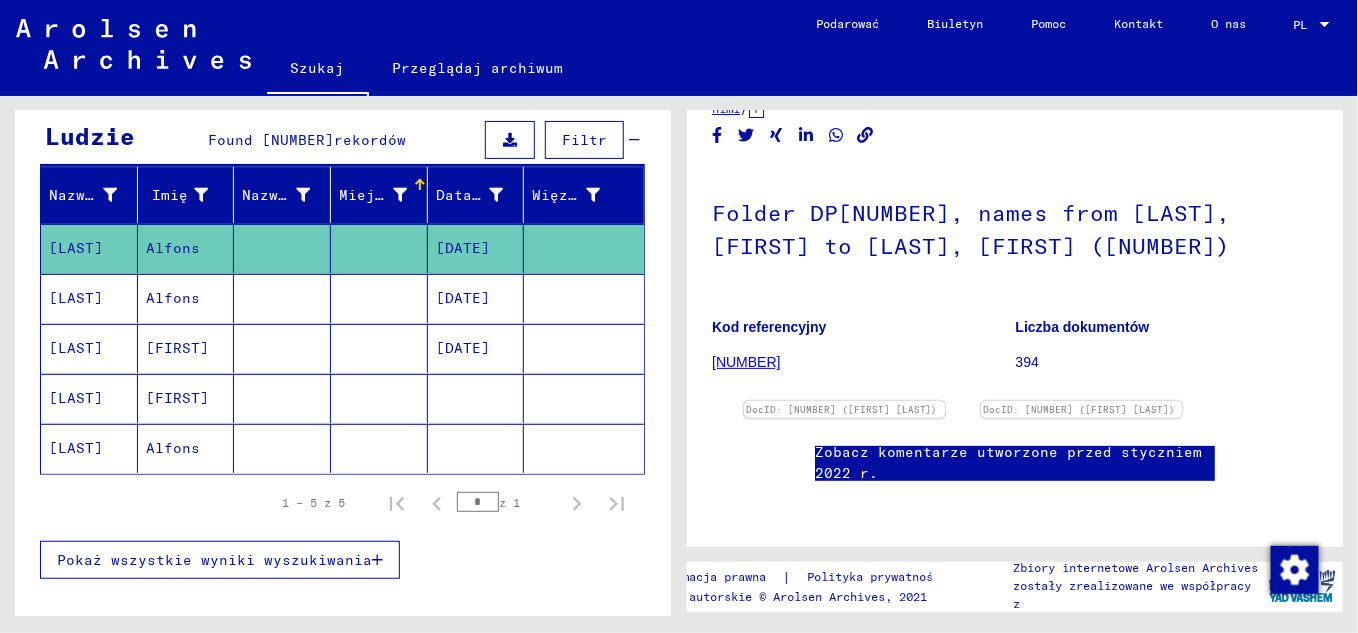 click on "Miejsce urodzenia" at bounding box center (415, 195) 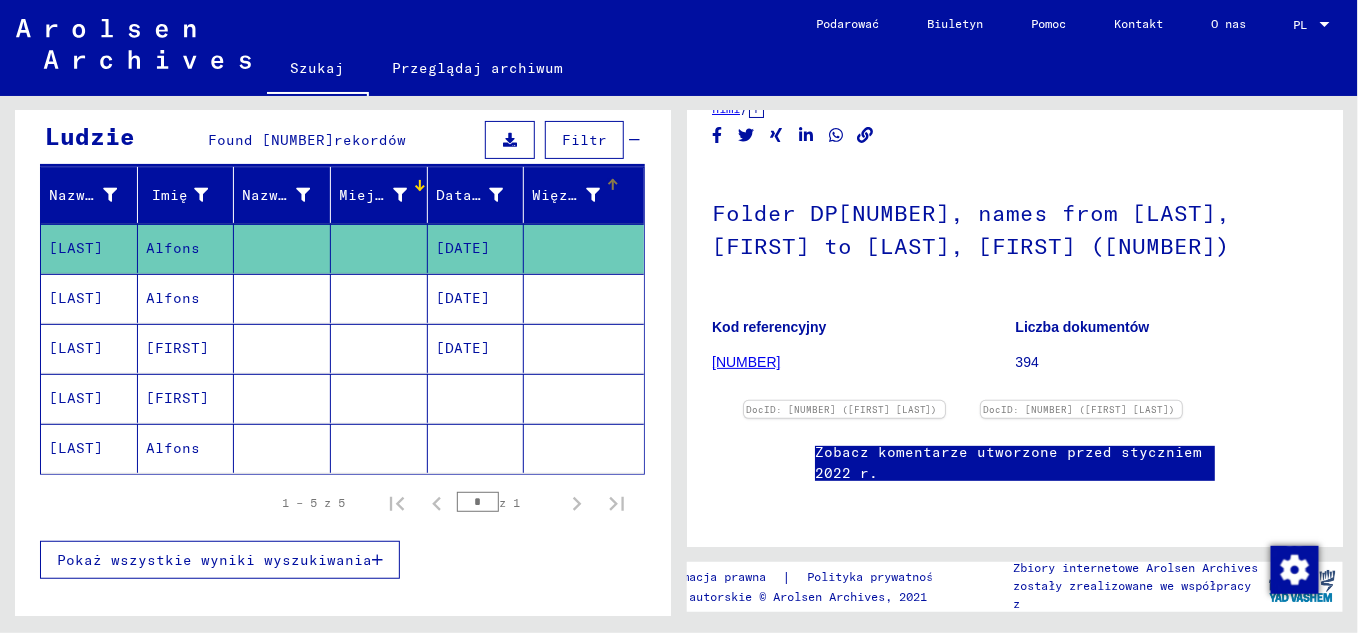 click on "Więzień #" at bounding box center [572, 195] 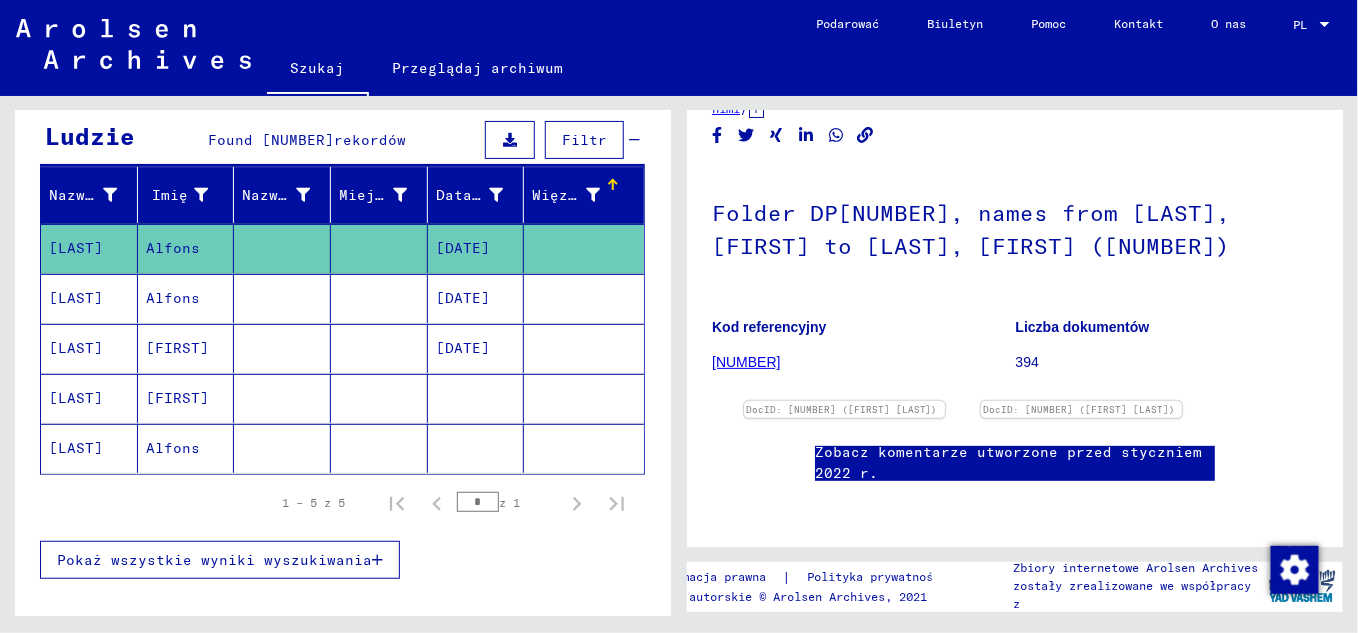 click at bounding box center (510, 140) 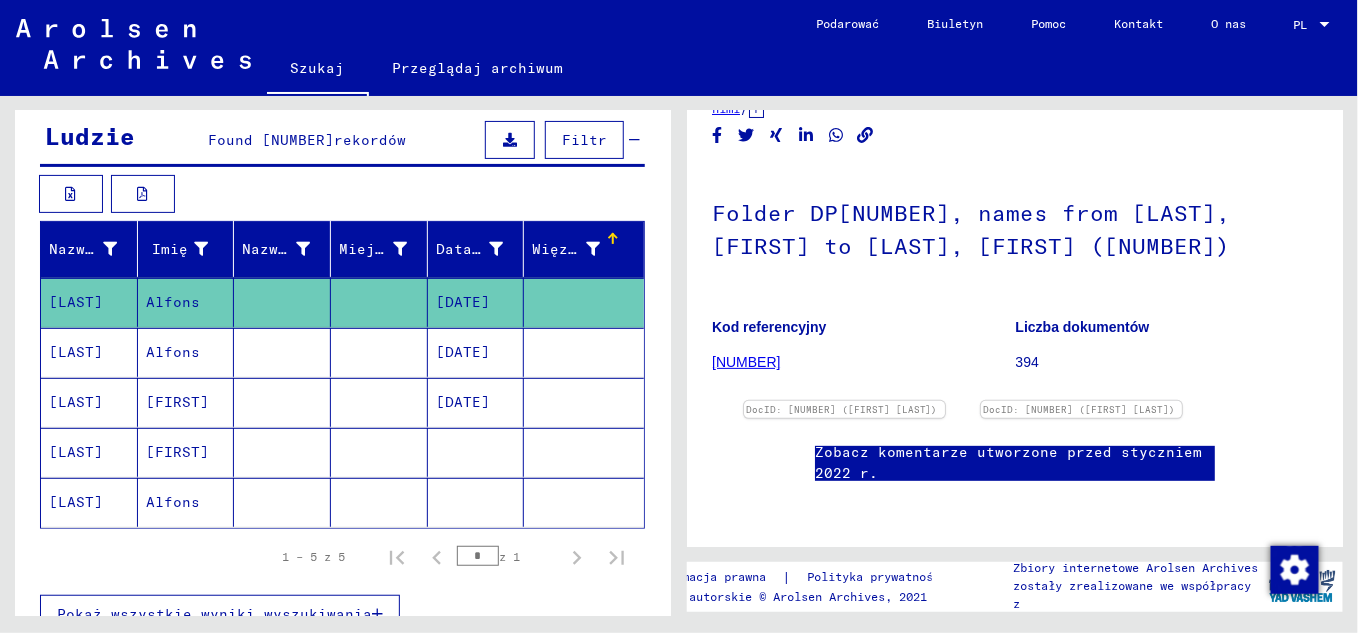 click on "[DATE]" at bounding box center [463, 302] 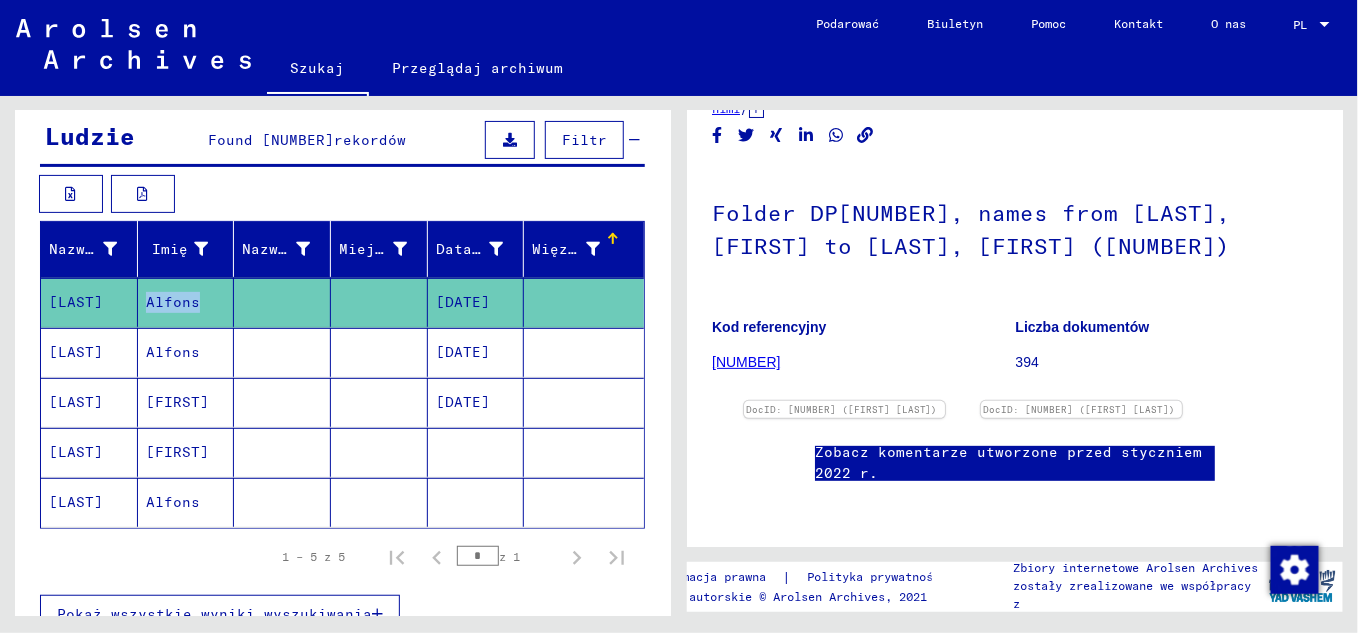 click on "Alfons" at bounding box center [173, 302] 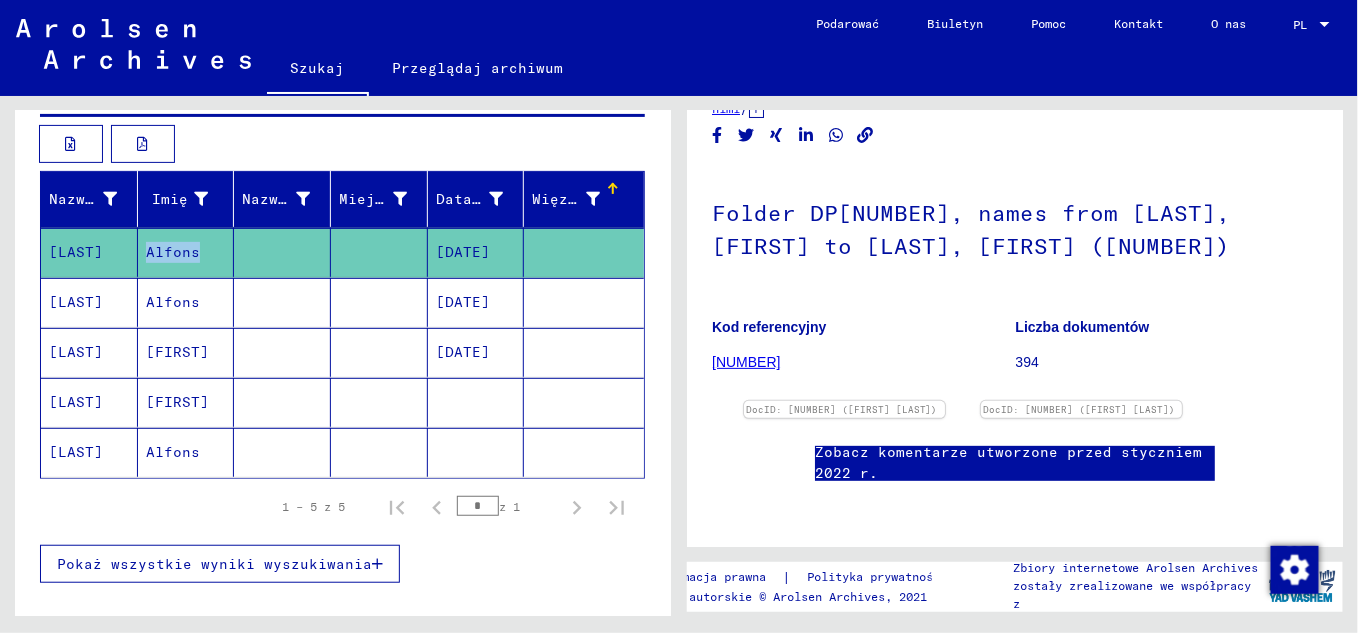 scroll, scrollTop: 363, scrollLeft: 0, axis: vertical 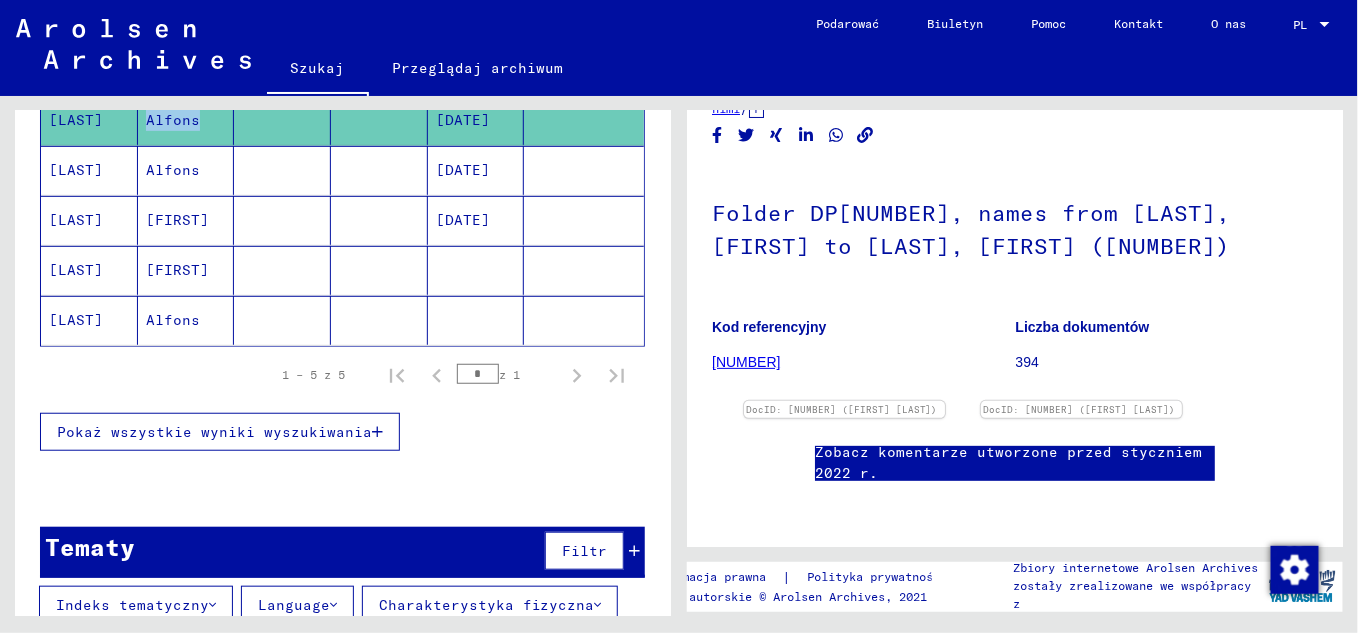 click on "Pokaż wszystkie wyniki wyszukiwania" at bounding box center (214, 432) 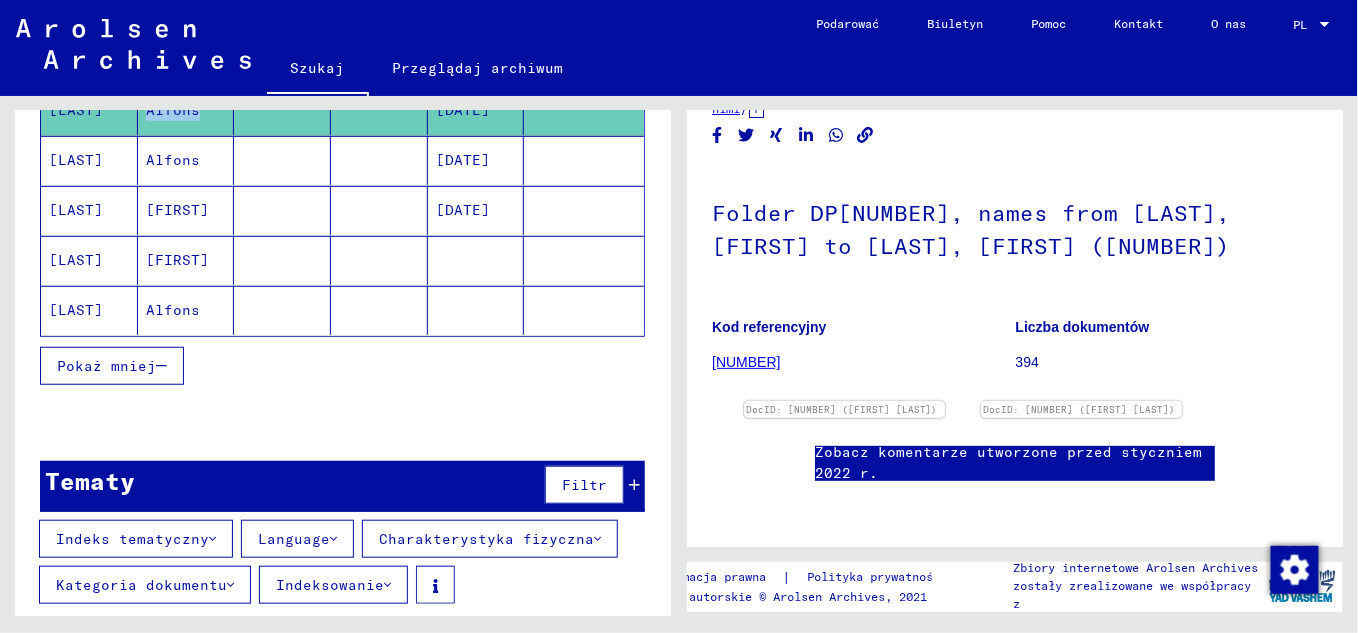 scroll, scrollTop: 382, scrollLeft: 0, axis: vertical 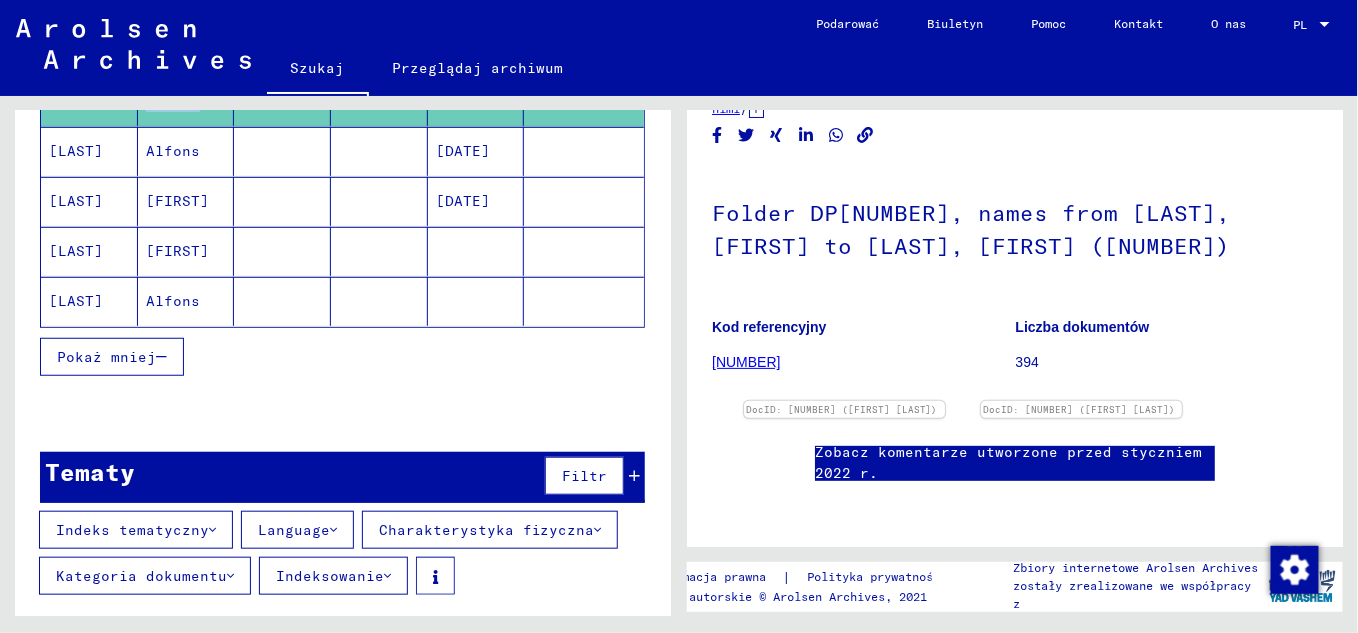 click on "Kategoria dokumentu" at bounding box center [132, 530] 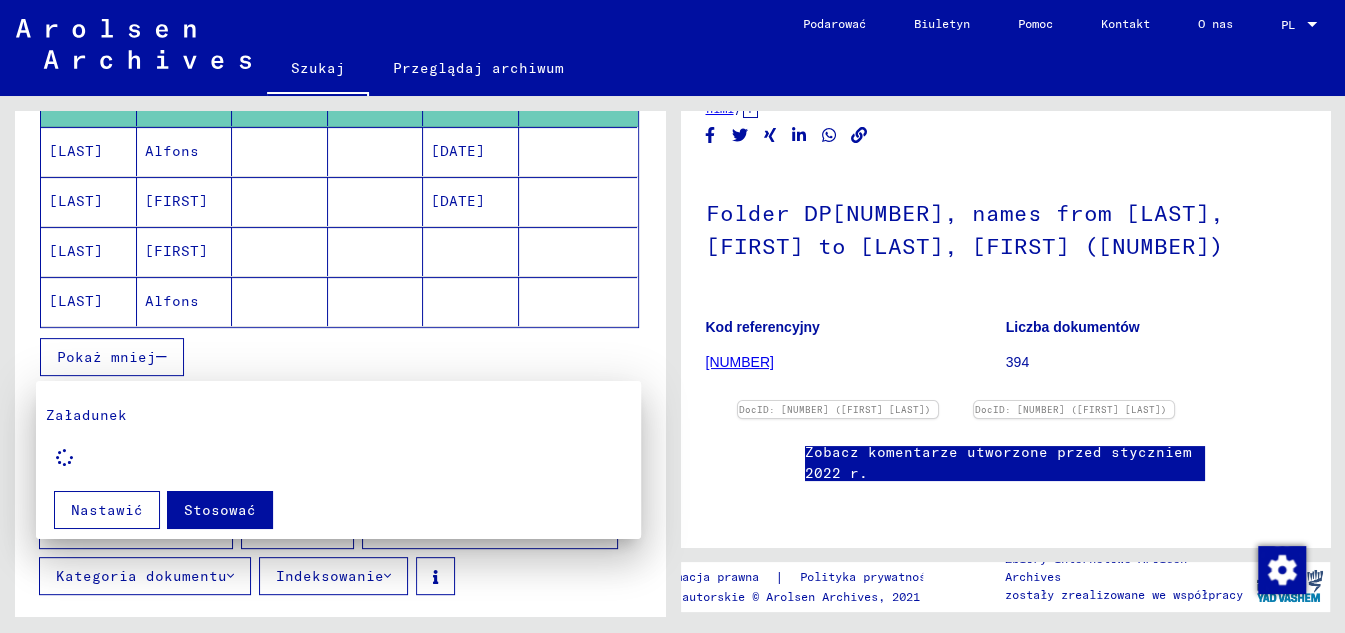 click at bounding box center [672, 316] 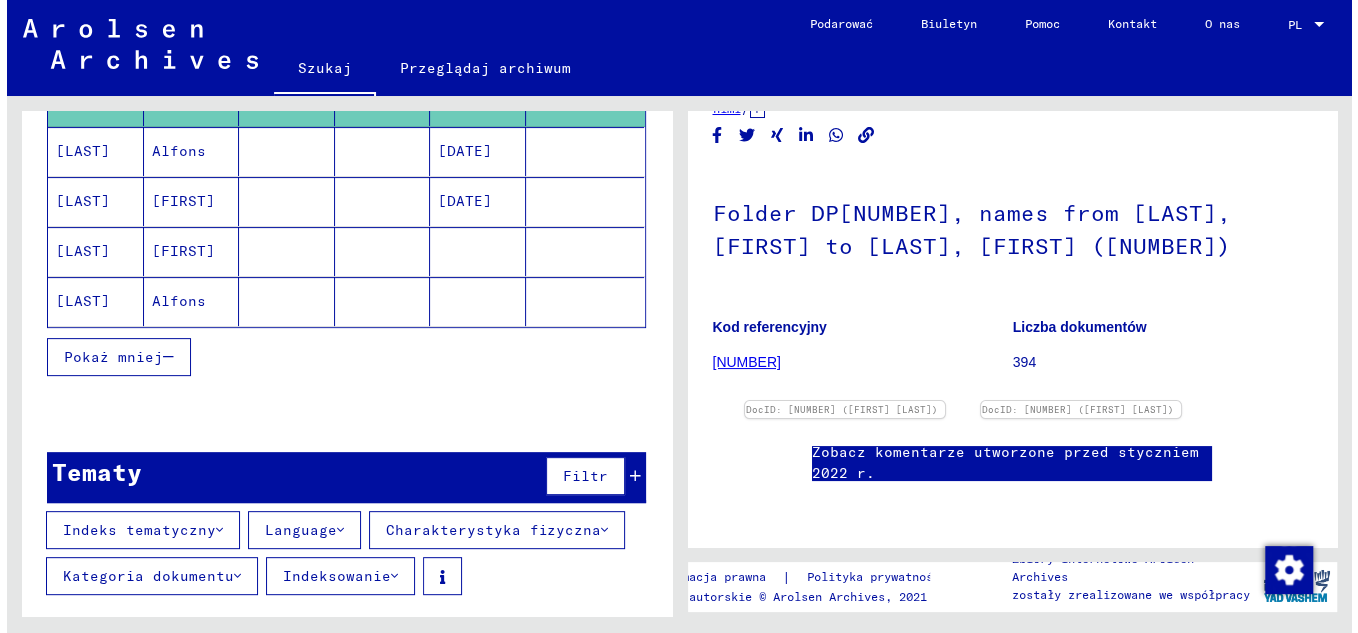 scroll, scrollTop: 913, scrollLeft: 0, axis: vertical 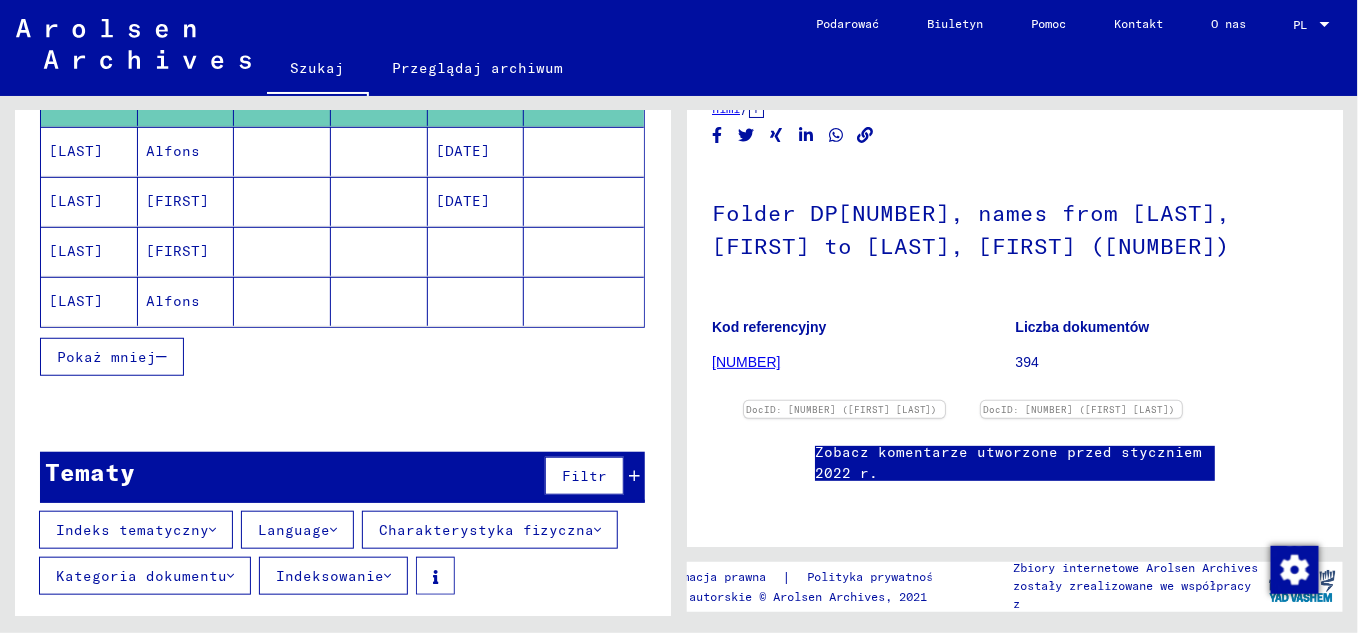 click on "[FIRST]" at bounding box center (173, 101) 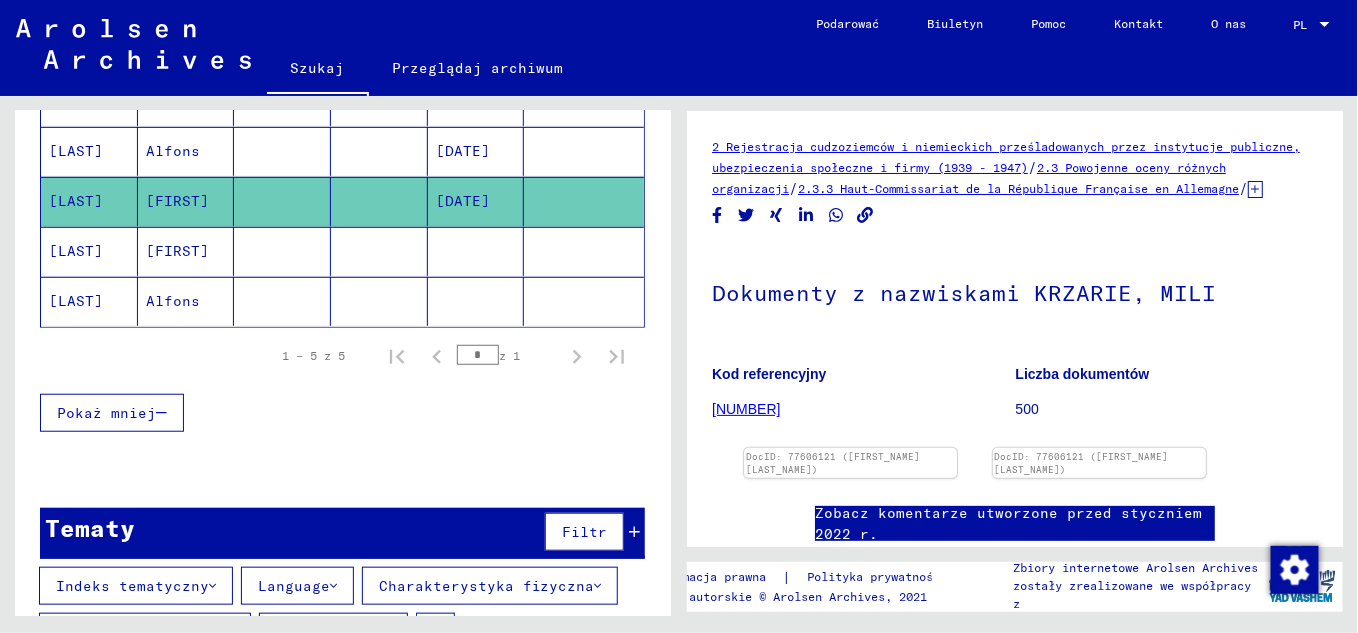 scroll, scrollTop: 0, scrollLeft: 0, axis: both 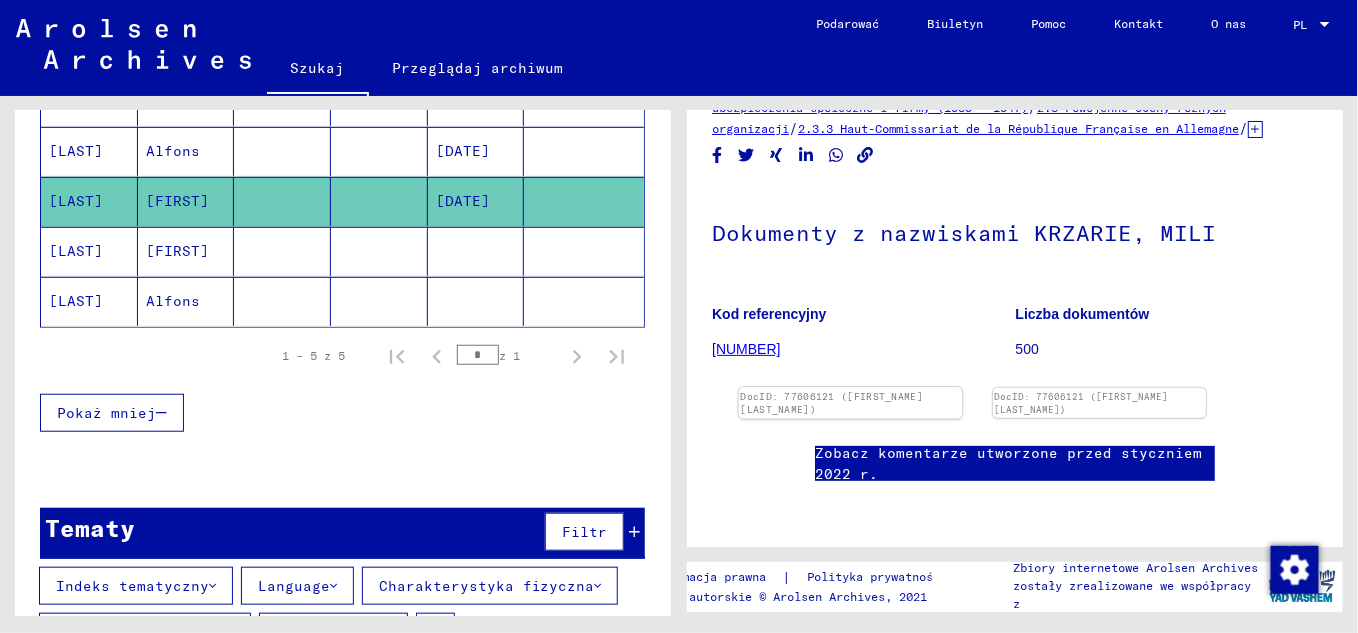 click at bounding box center (851, 387) 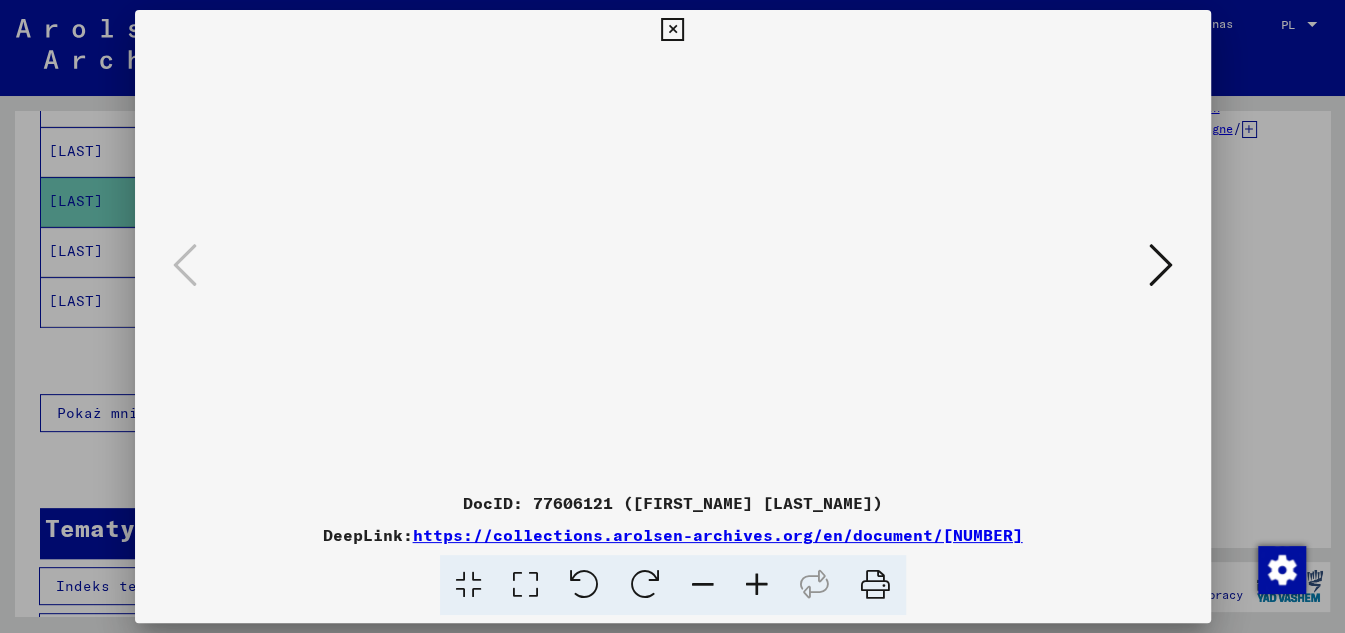 click at bounding box center [1161, 265] 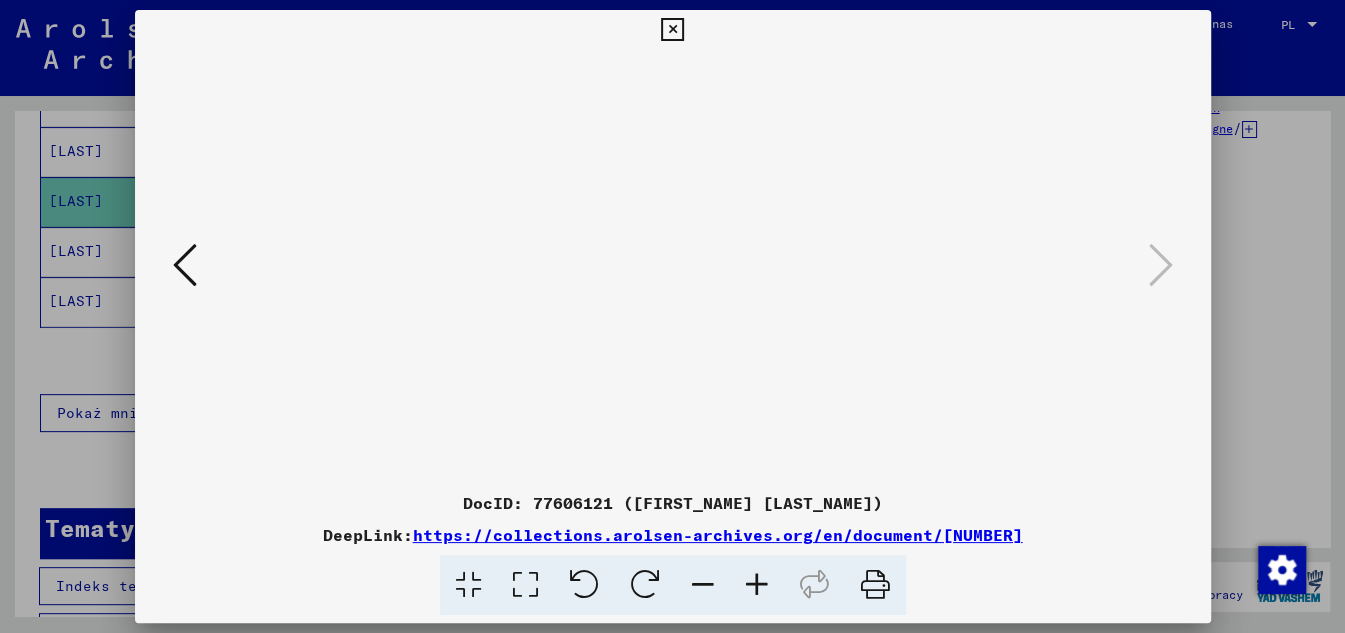 click at bounding box center (673, 266) 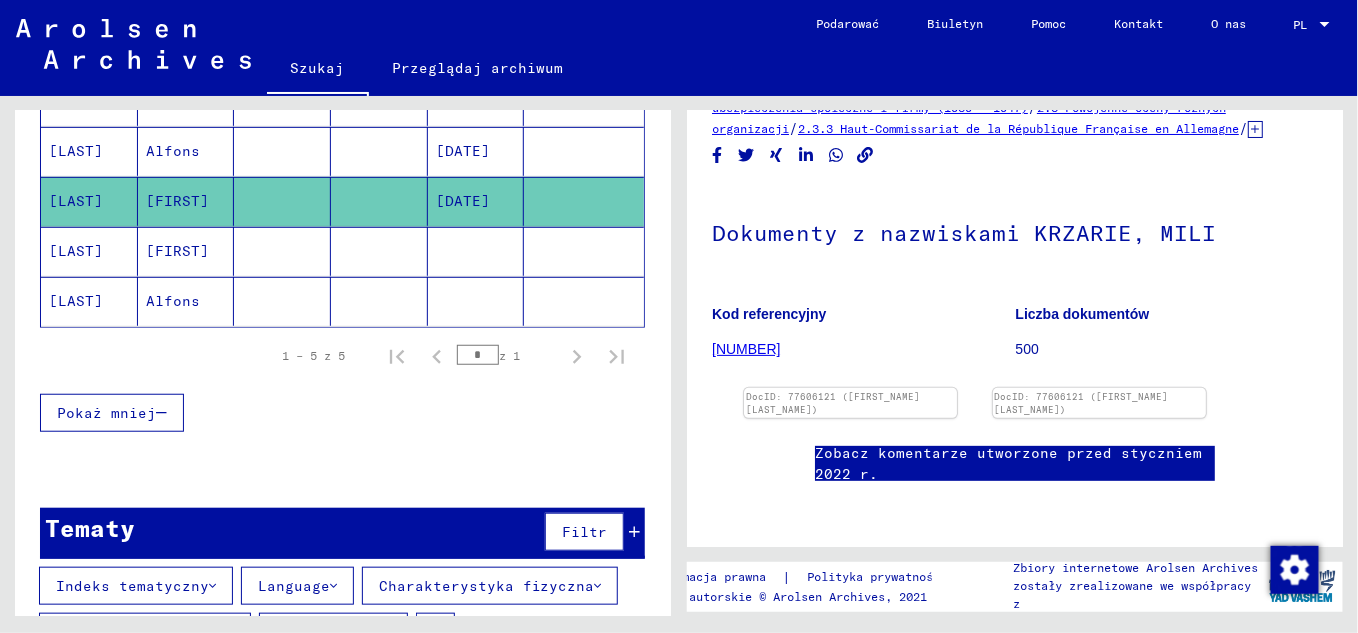scroll, scrollTop: 982, scrollLeft: 0, axis: vertical 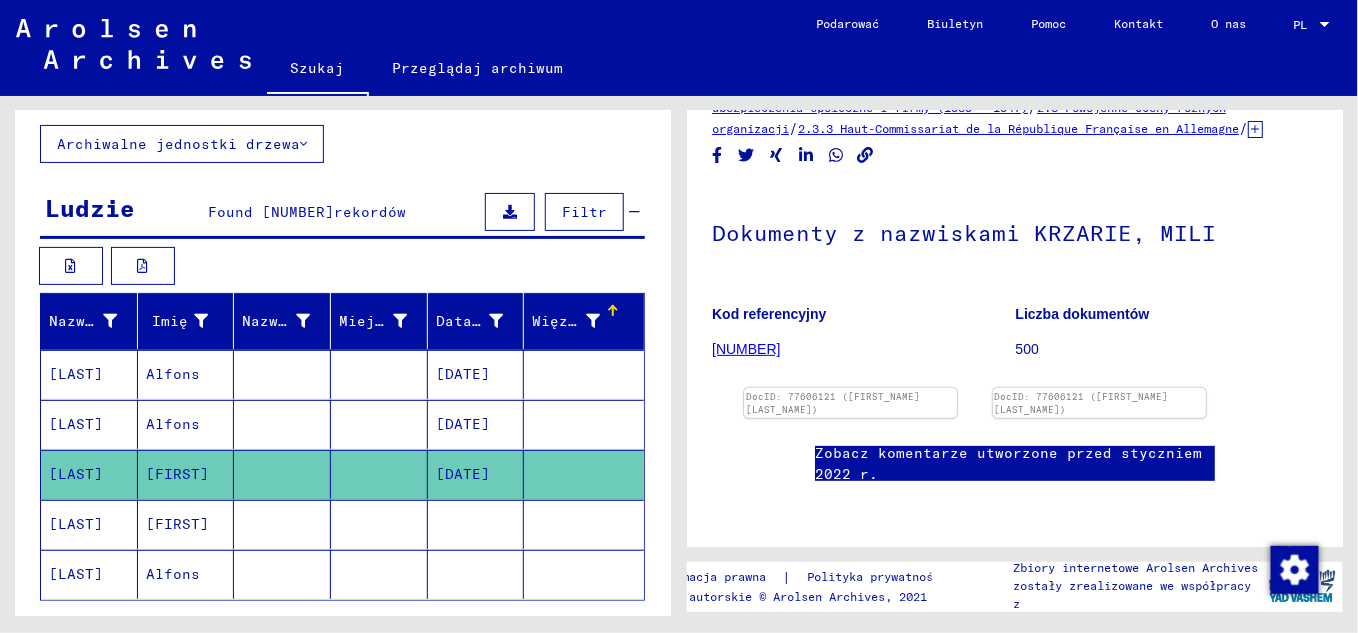 click on "Alfons" at bounding box center (186, 374) 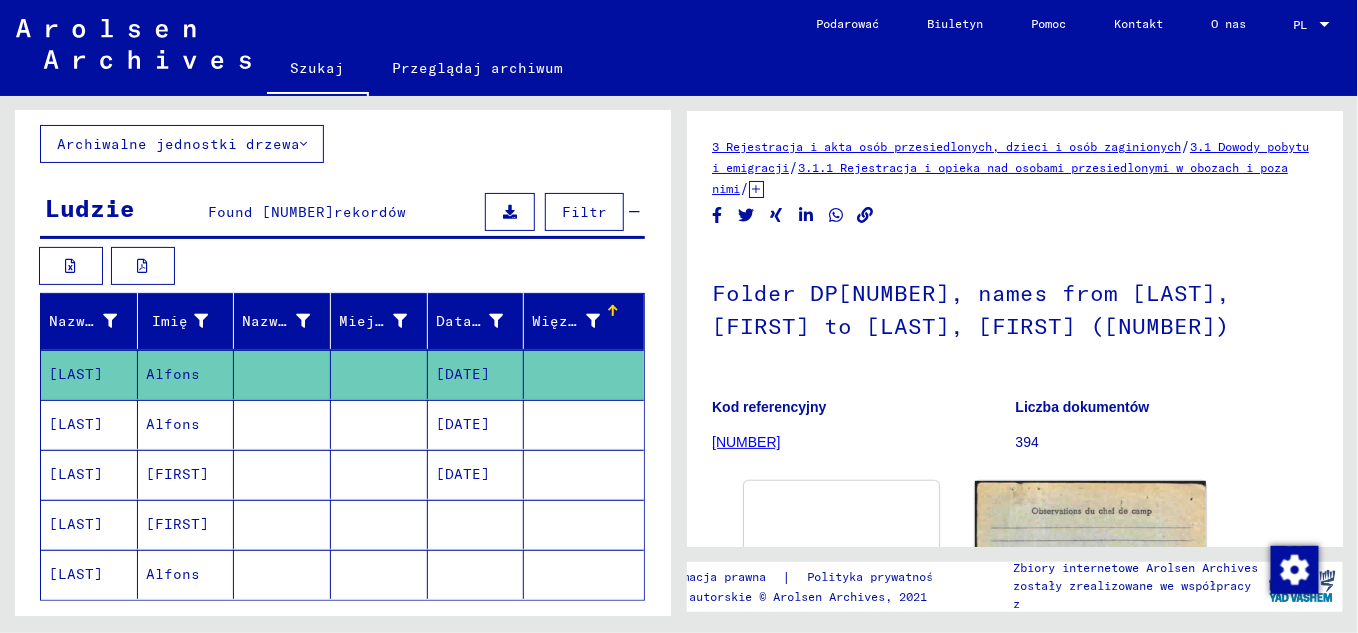 scroll, scrollTop: 0, scrollLeft: 0, axis: both 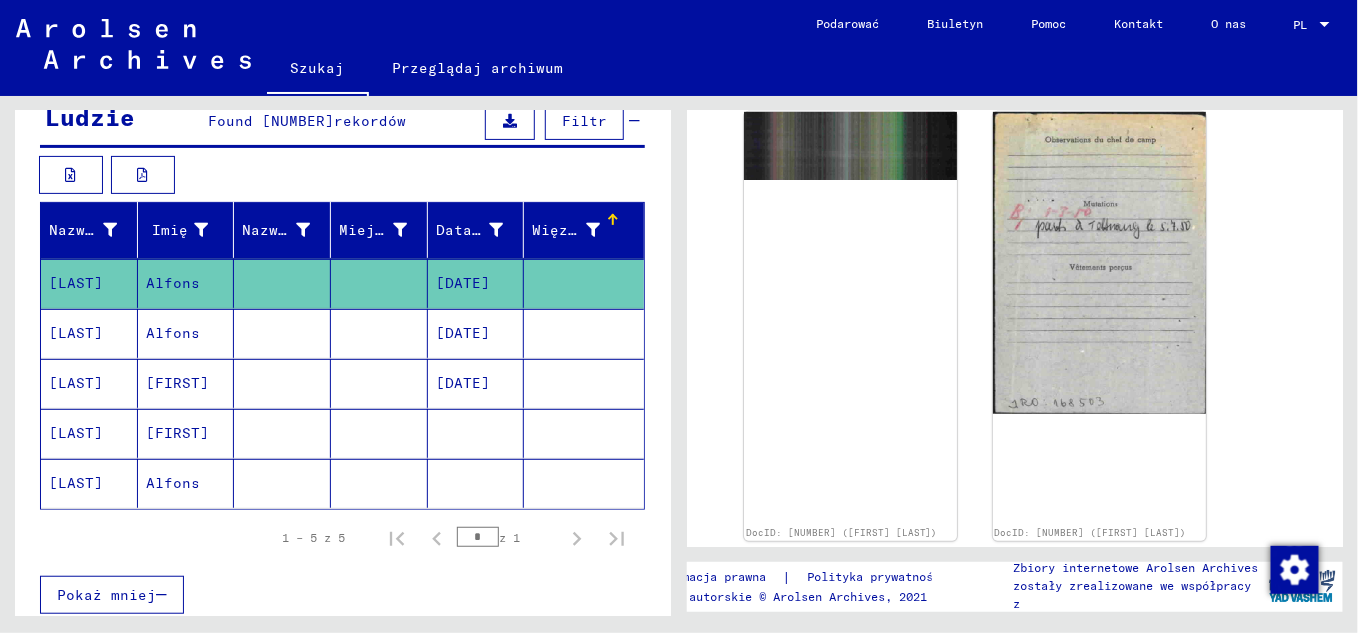 click at bounding box center (282, 283) 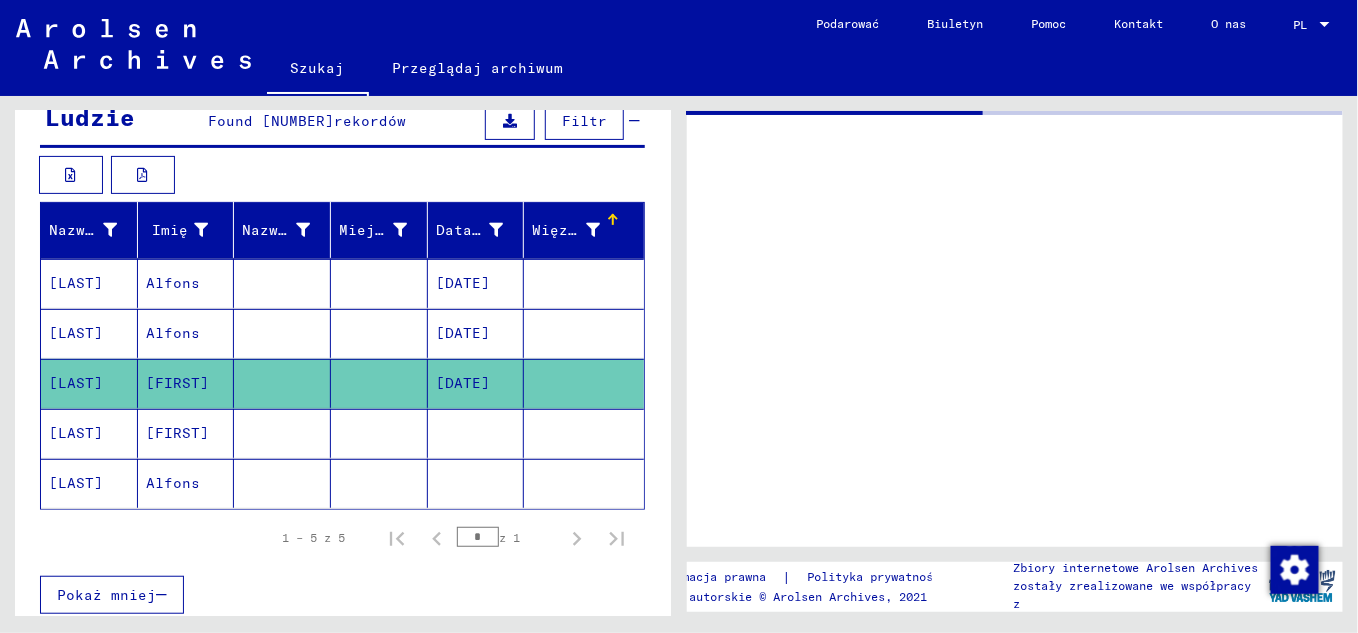 scroll, scrollTop: 0, scrollLeft: 0, axis: both 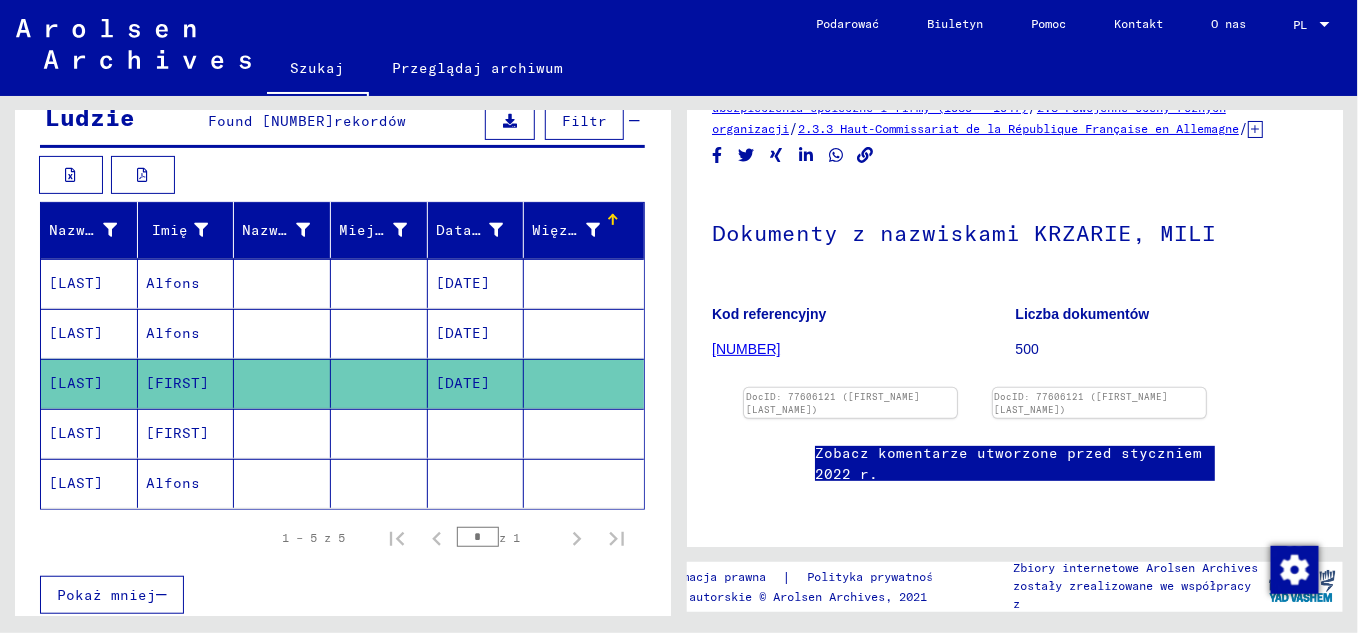 click at bounding box center [282, 283] 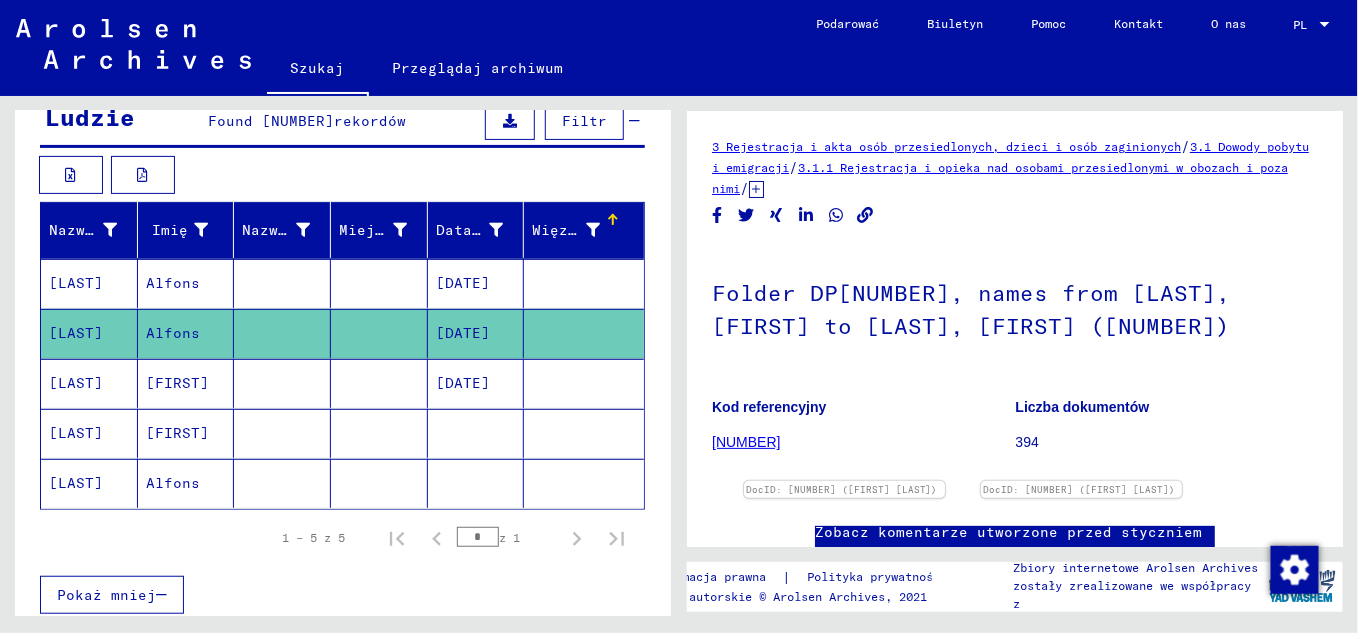scroll, scrollTop: 0, scrollLeft: 0, axis: both 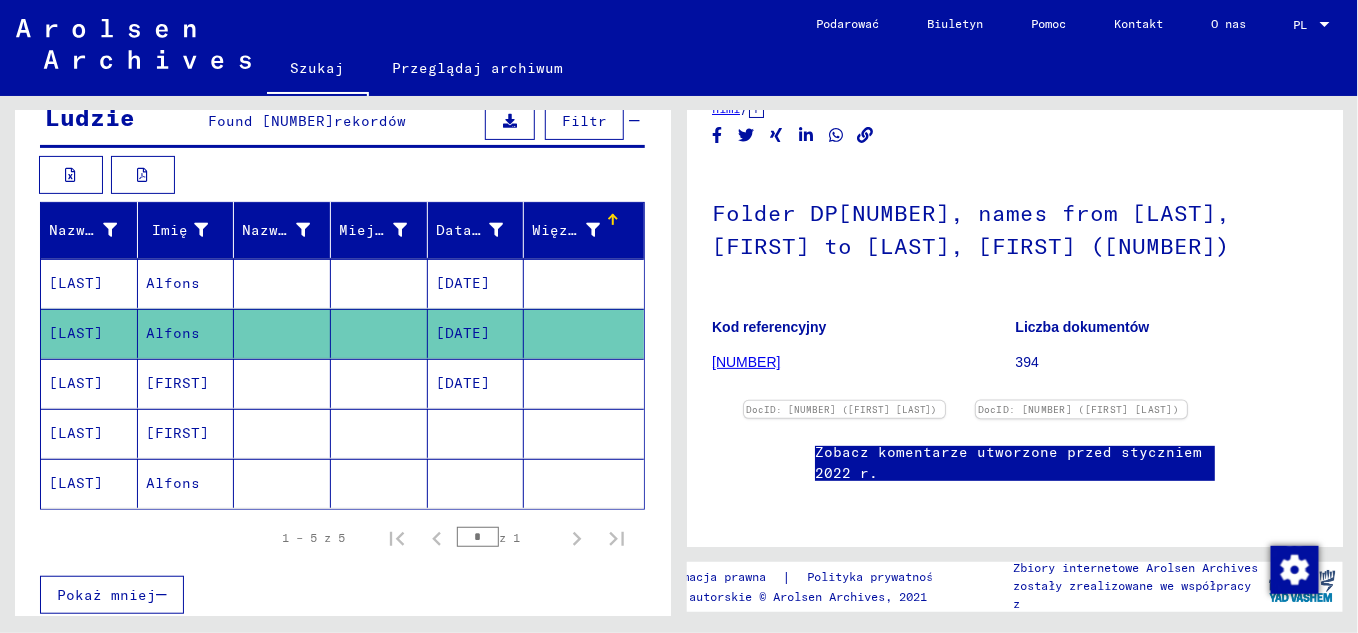 click at bounding box center (844, 401) 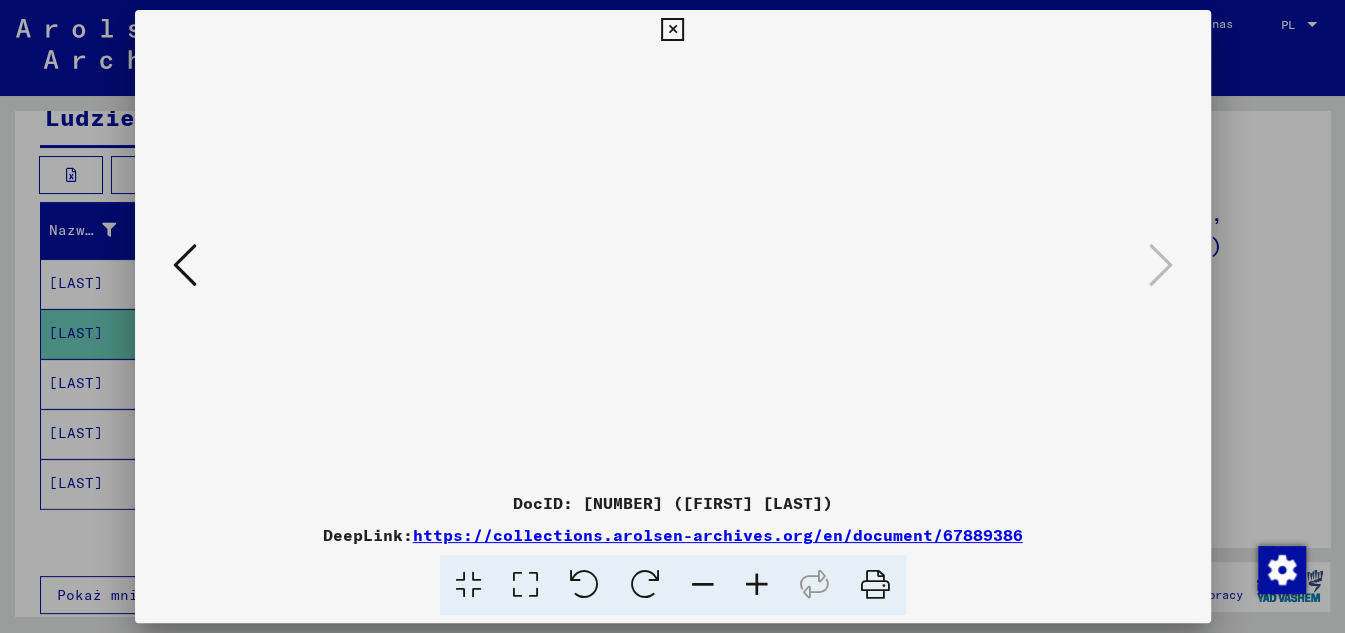 click on "https://collections.arolsen-archives.org/en/document/67889386" at bounding box center (718, 535) 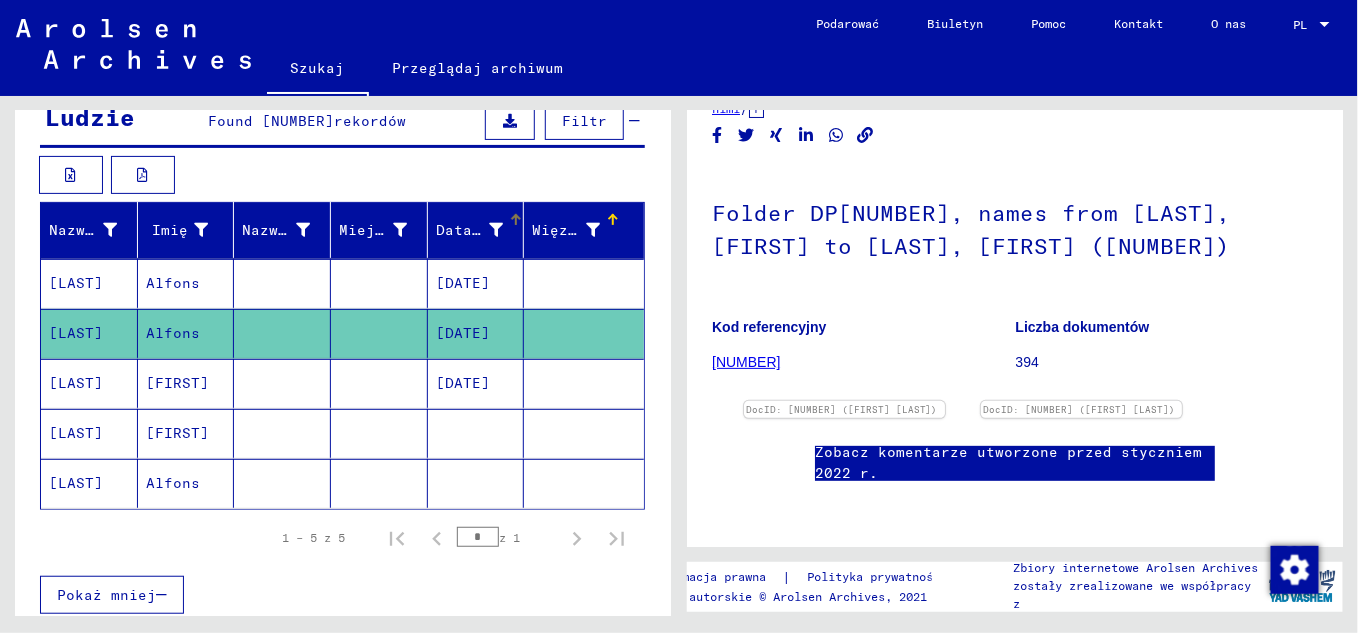 scroll, scrollTop: 438, scrollLeft: 0, axis: vertical 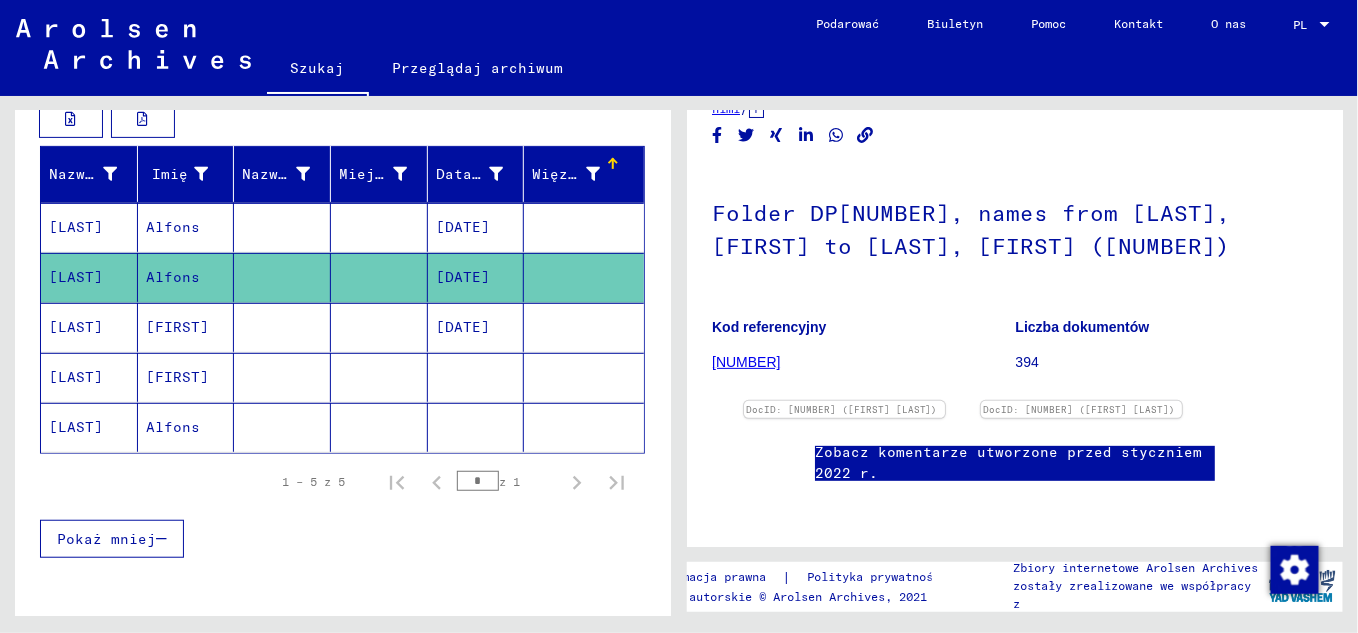 click at bounding box center [282, 227] 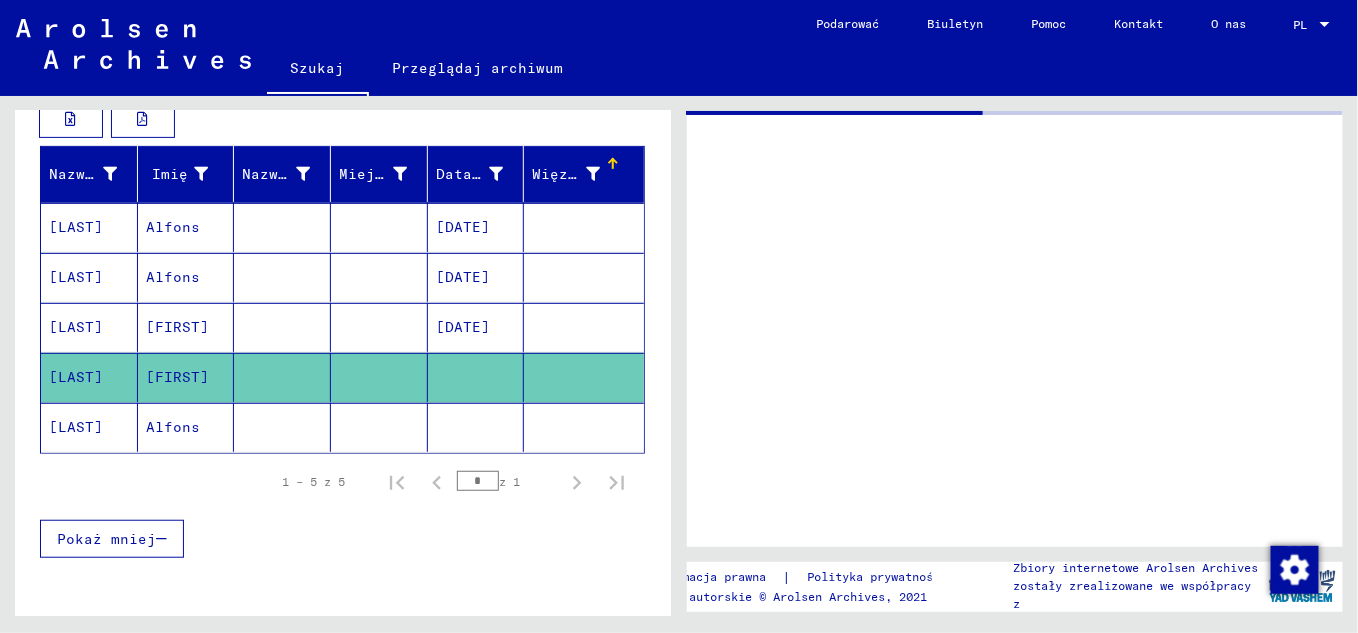 scroll, scrollTop: 0, scrollLeft: 0, axis: both 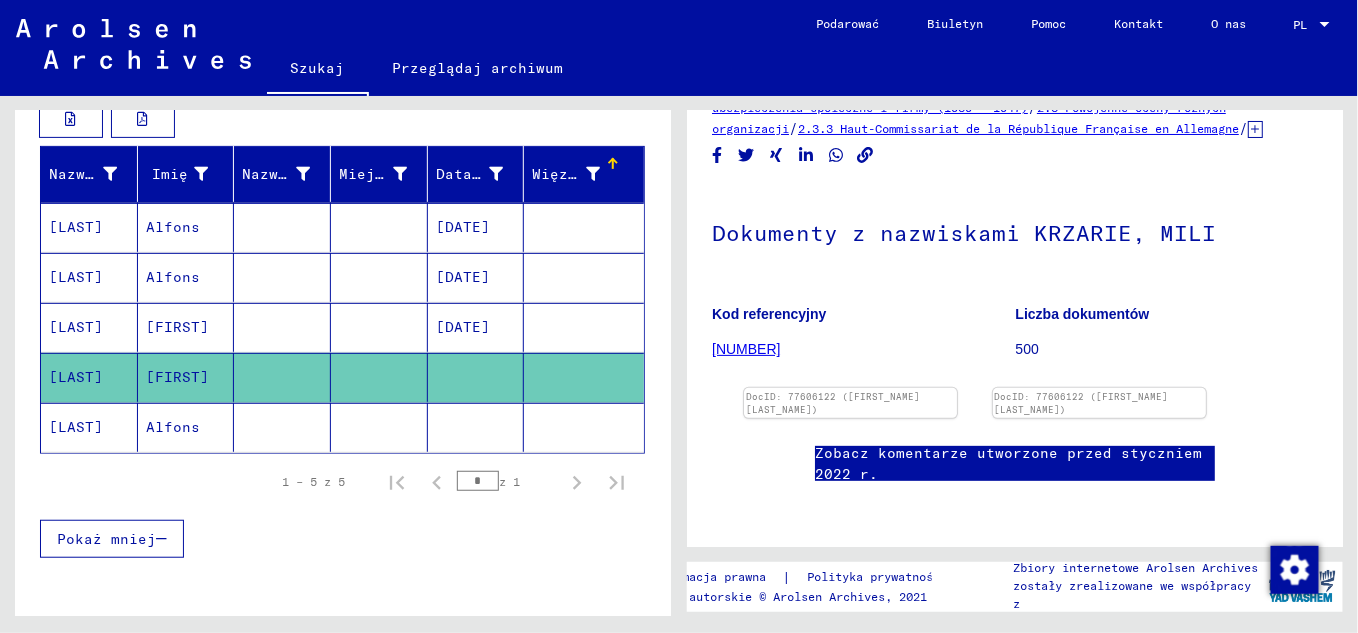 click at bounding box center (282, 227) 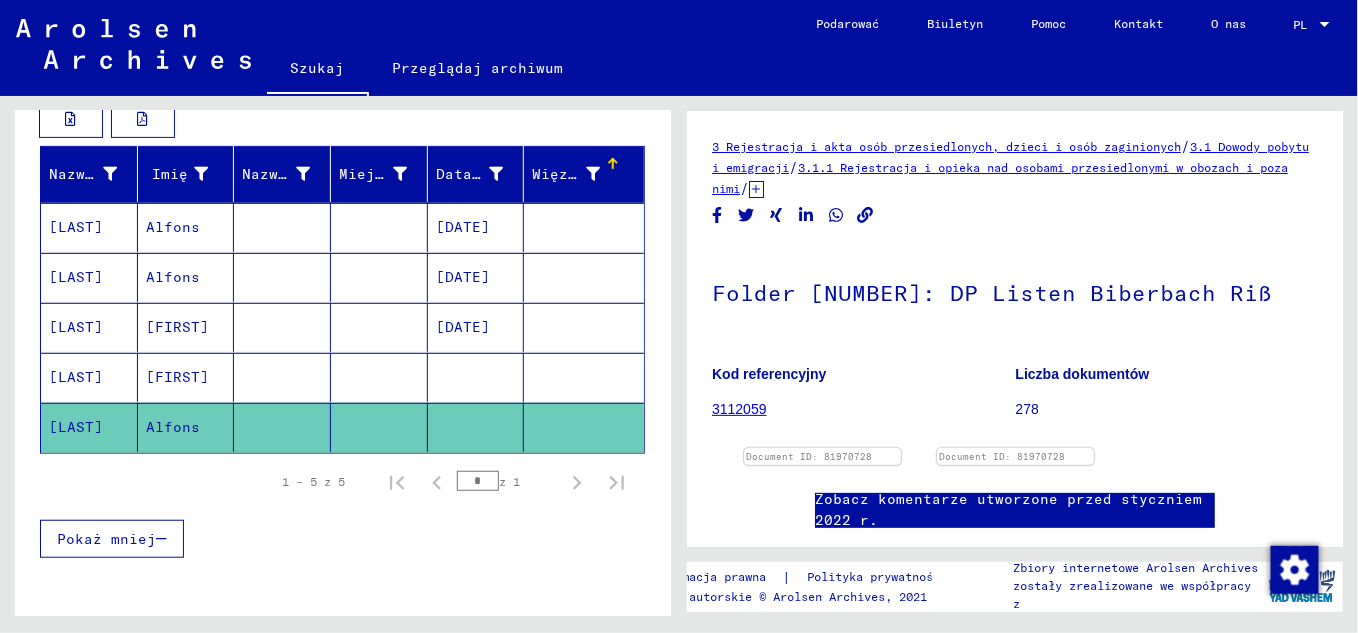 scroll, scrollTop: 0, scrollLeft: 0, axis: both 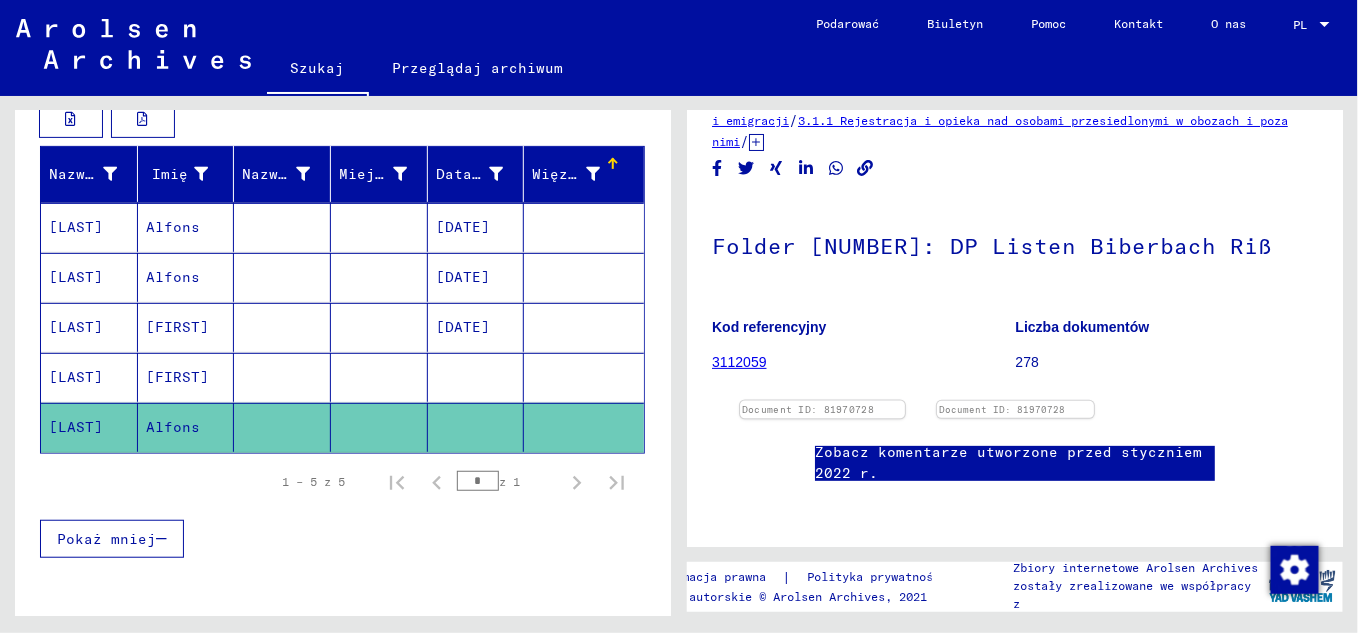click at bounding box center (822, 401) 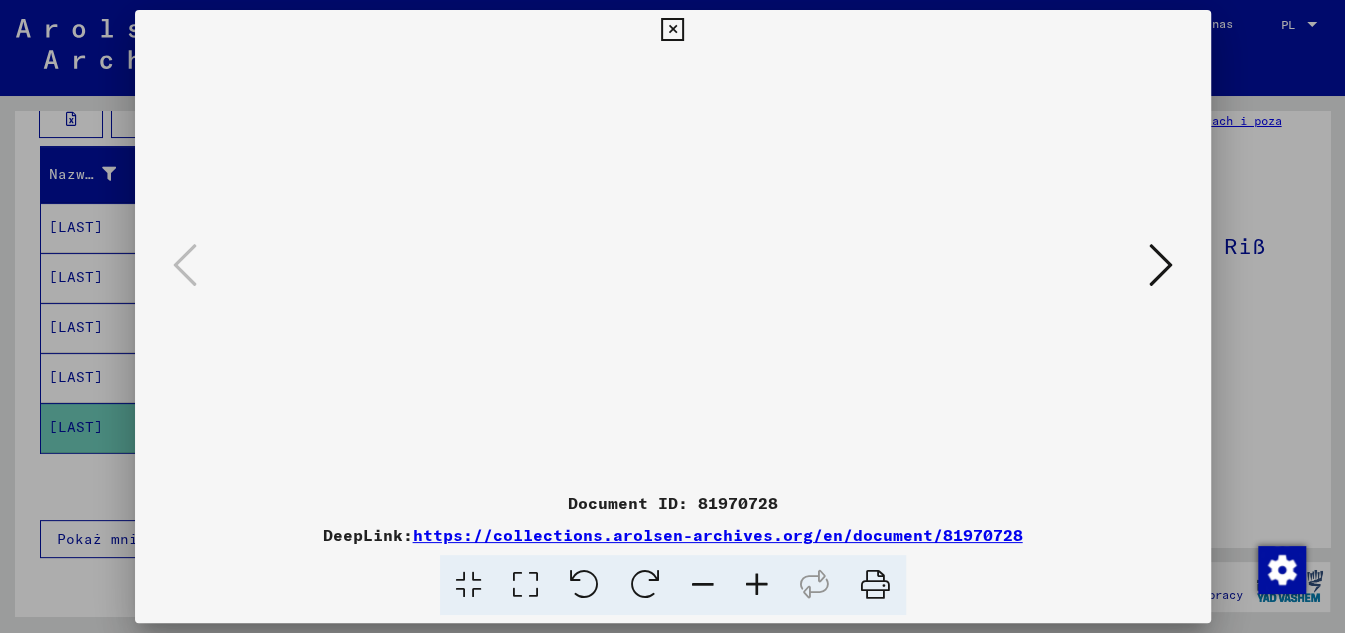 drag, startPoint x: 796, startPoint y: 205, endPoint x: 757, endPoint y: 215, distance: 40.261642 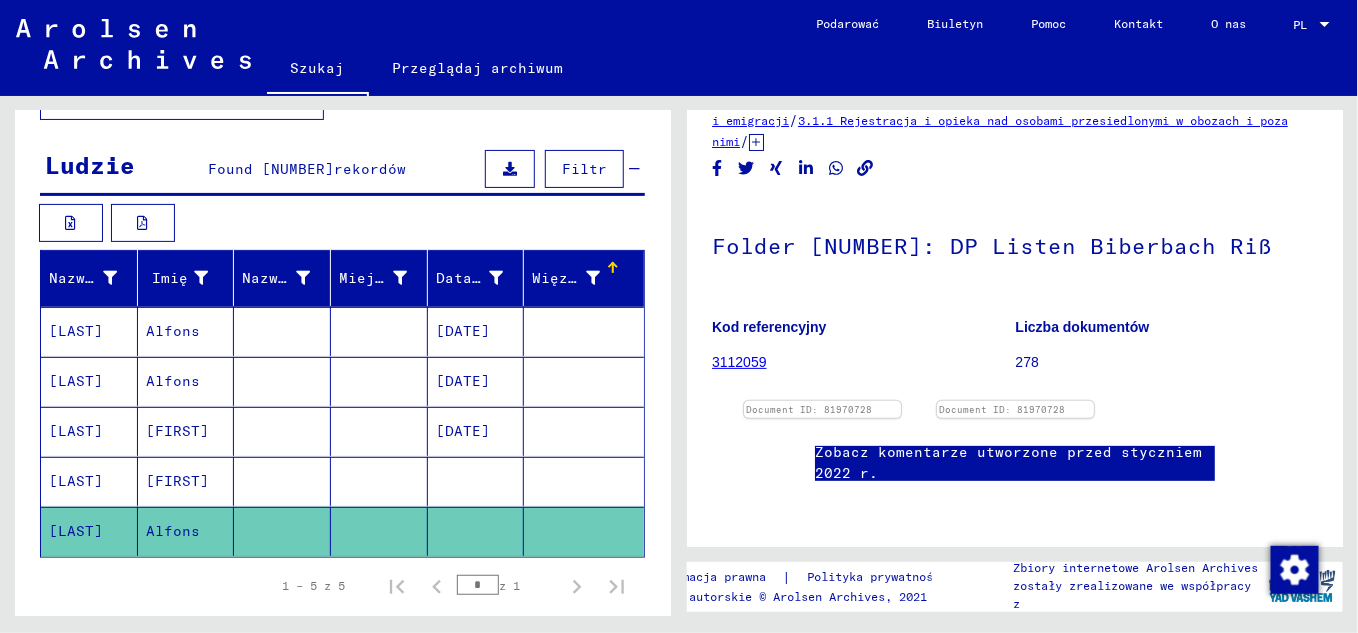 scroll, scrollTop: 0, scrollLeft: 0, axis: both 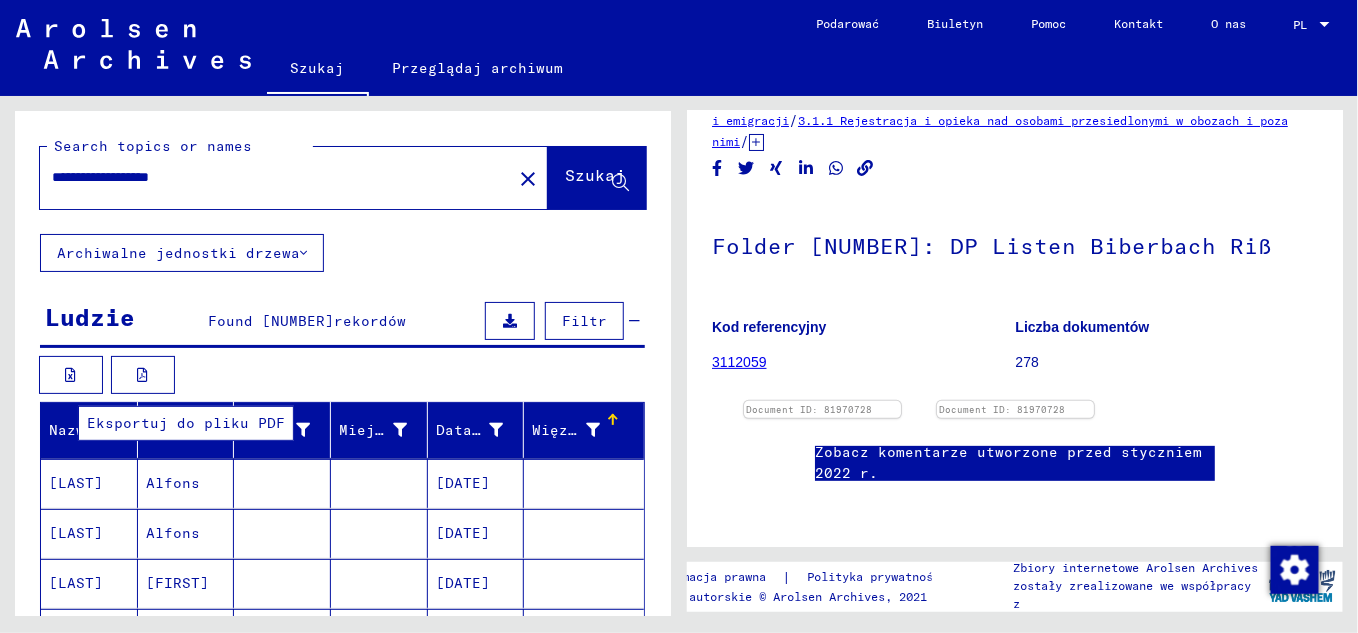 click at bounding box center (143, 375) 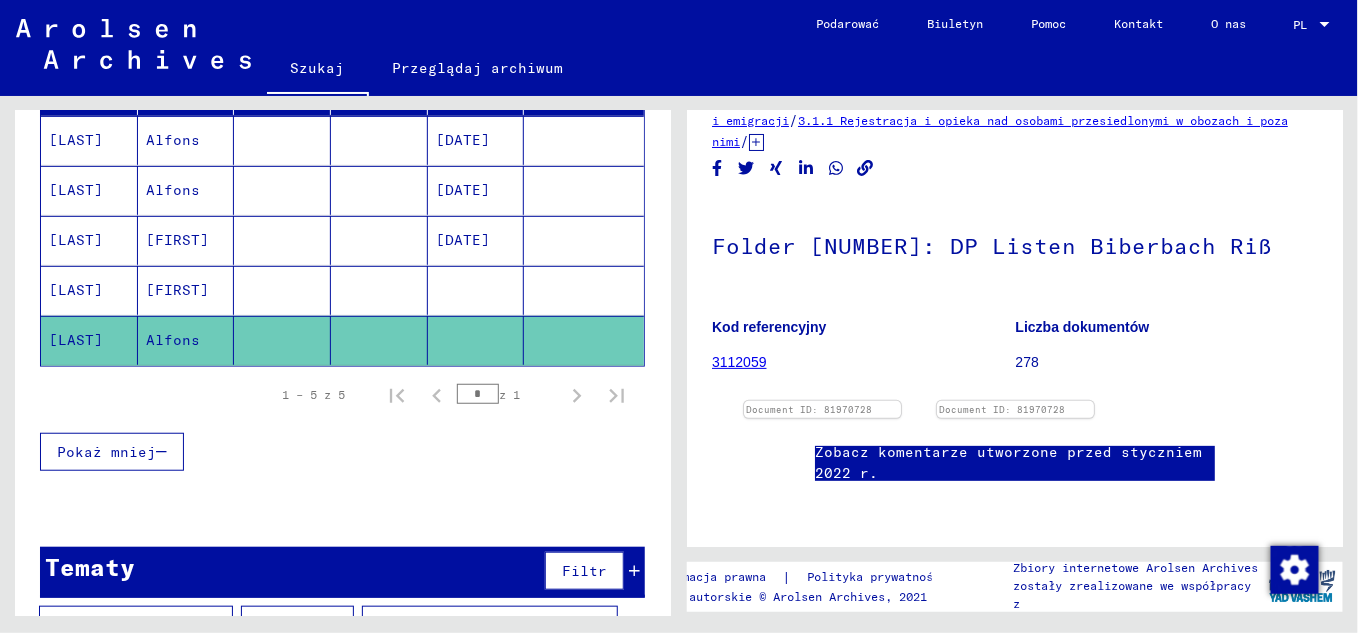 scroll, scrollTop: 438, scrollLeft: 0, axis: vertical 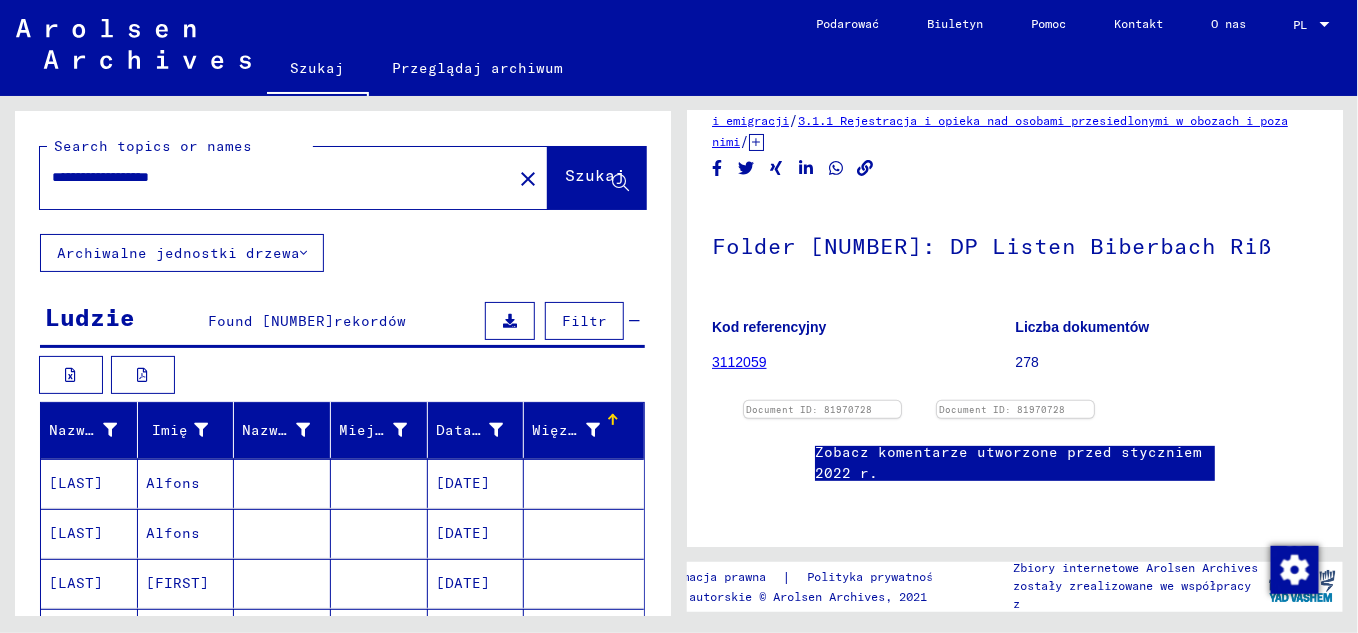 click at bounding box center (303, 253) 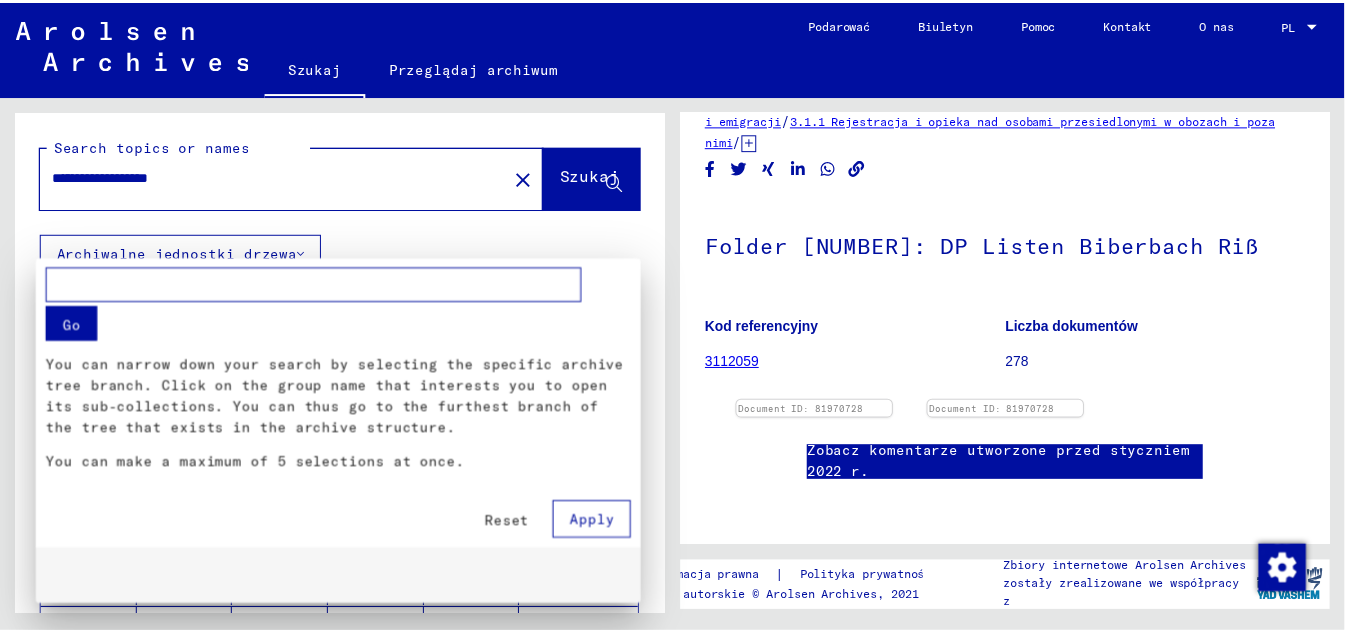 scroll, scrollTop: 966, scrollLeft: 0, axis: vertical 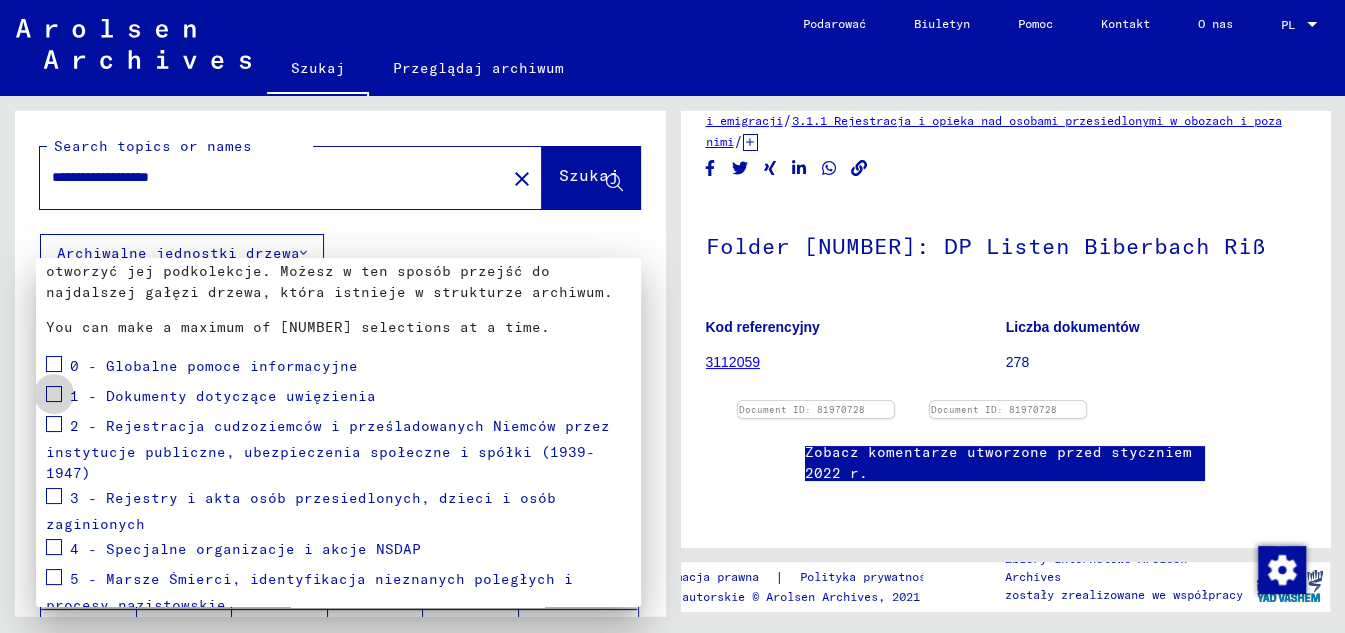 click at bounding box center [54, 394] 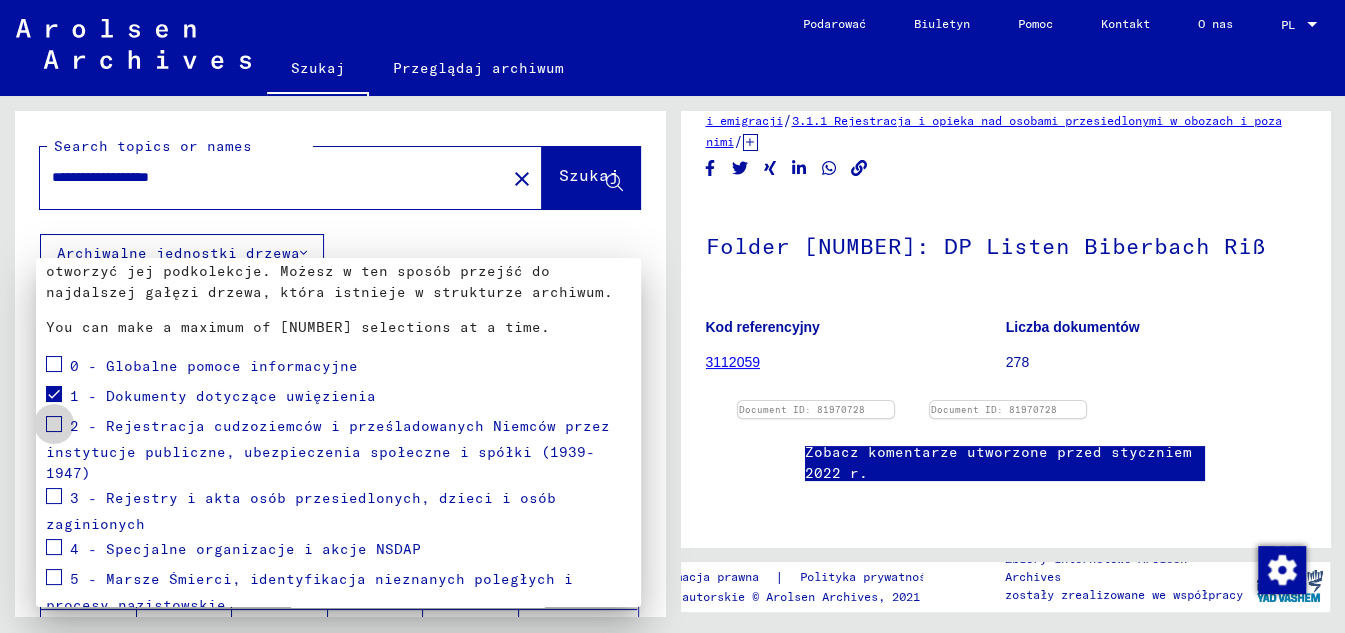 click at bounding box center [54, 424] 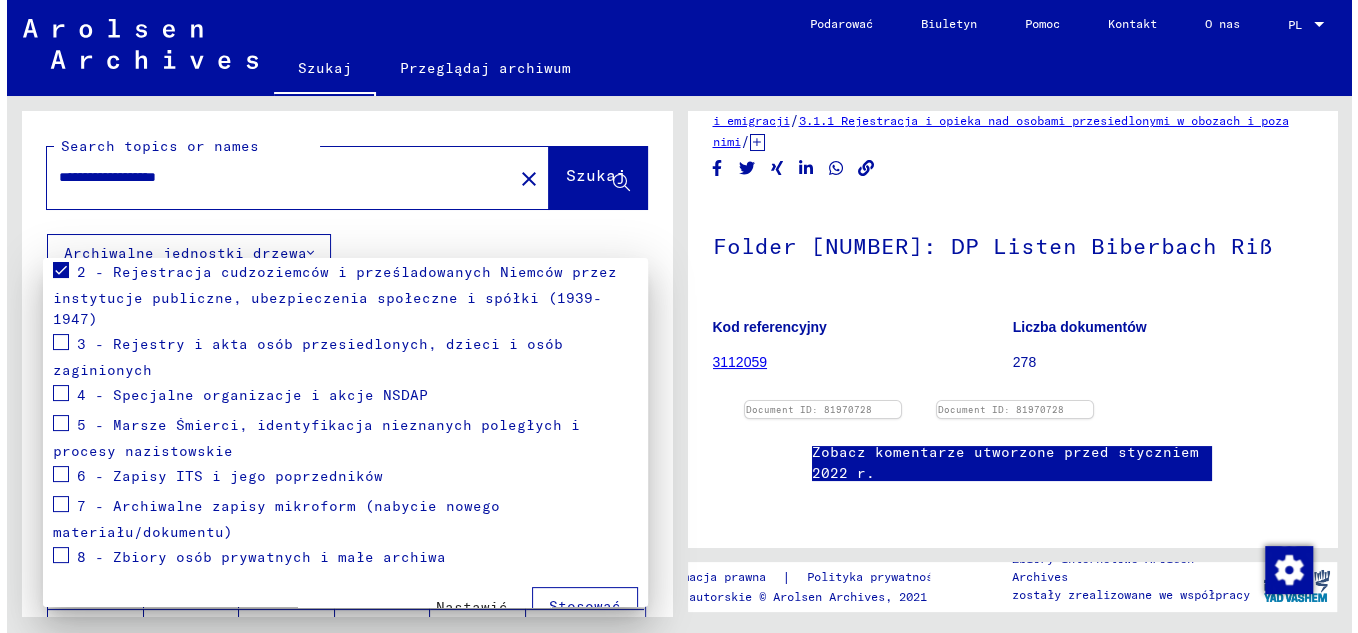 scroll, scrollTop: 317, scrollLeft: 0, axis: vertical 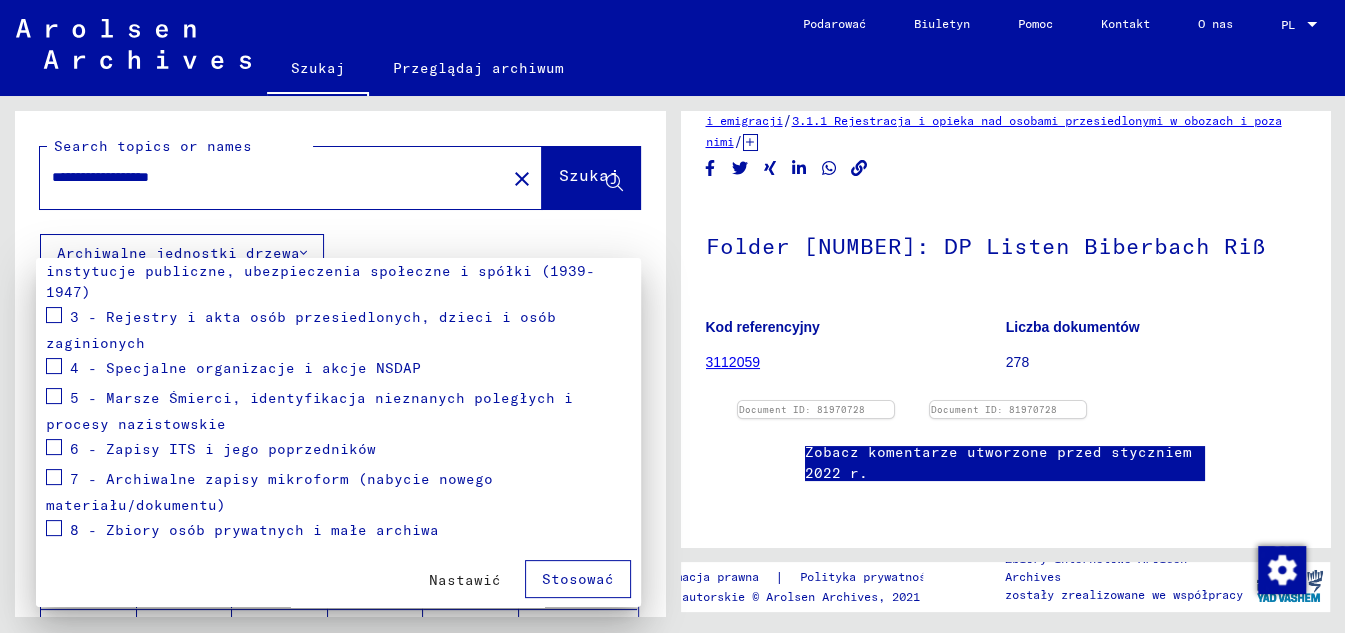 click at bounding box center [672, 316] 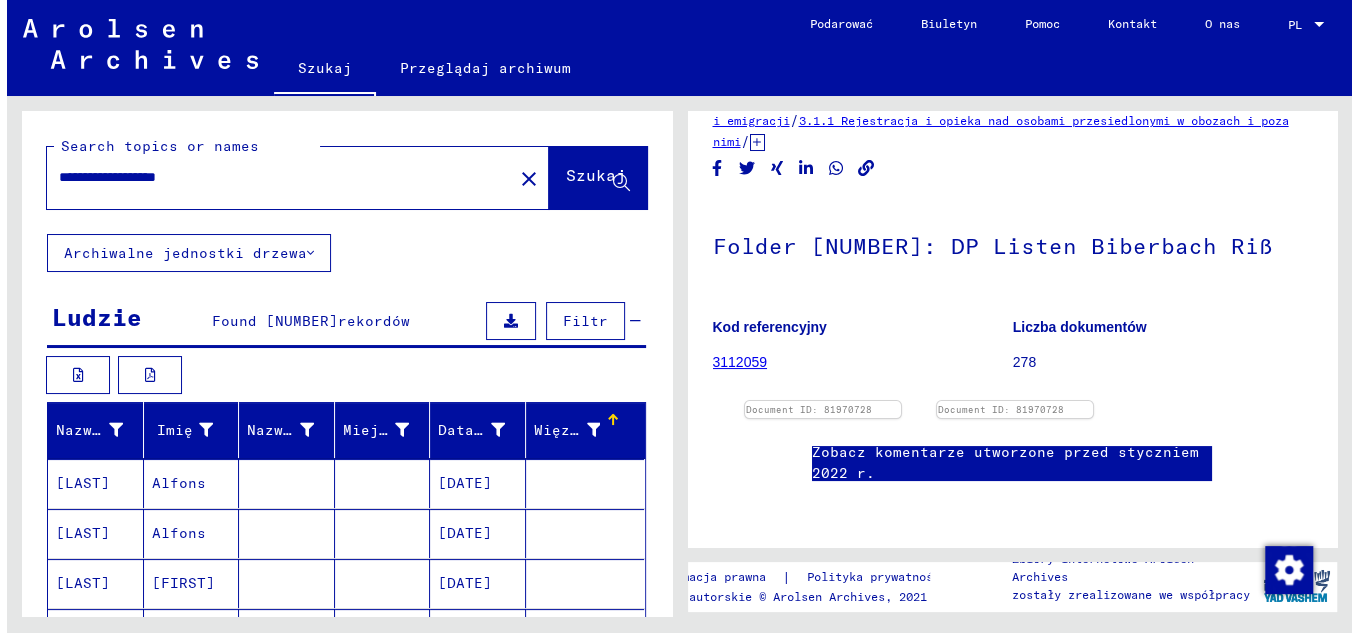 scroll, scrollTop: 971, scrollLeft: 0, axis: vertical 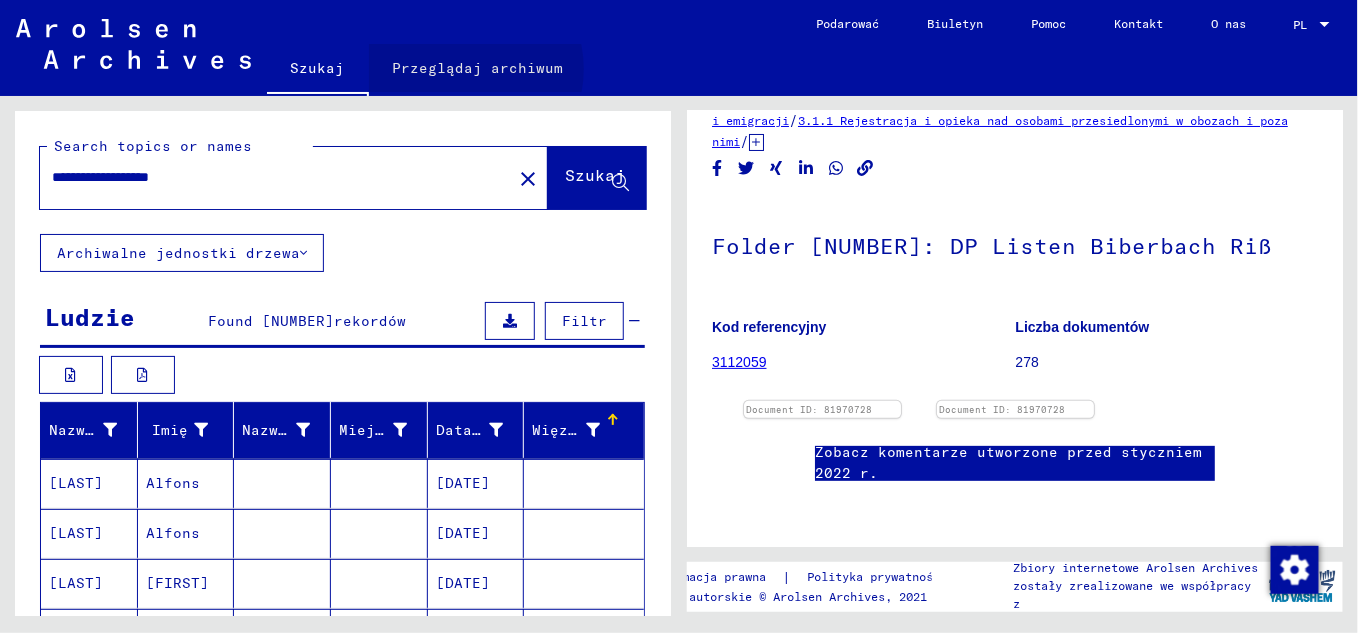 click on "Przeglądaj archiwum" at bounding box center [478, 68] 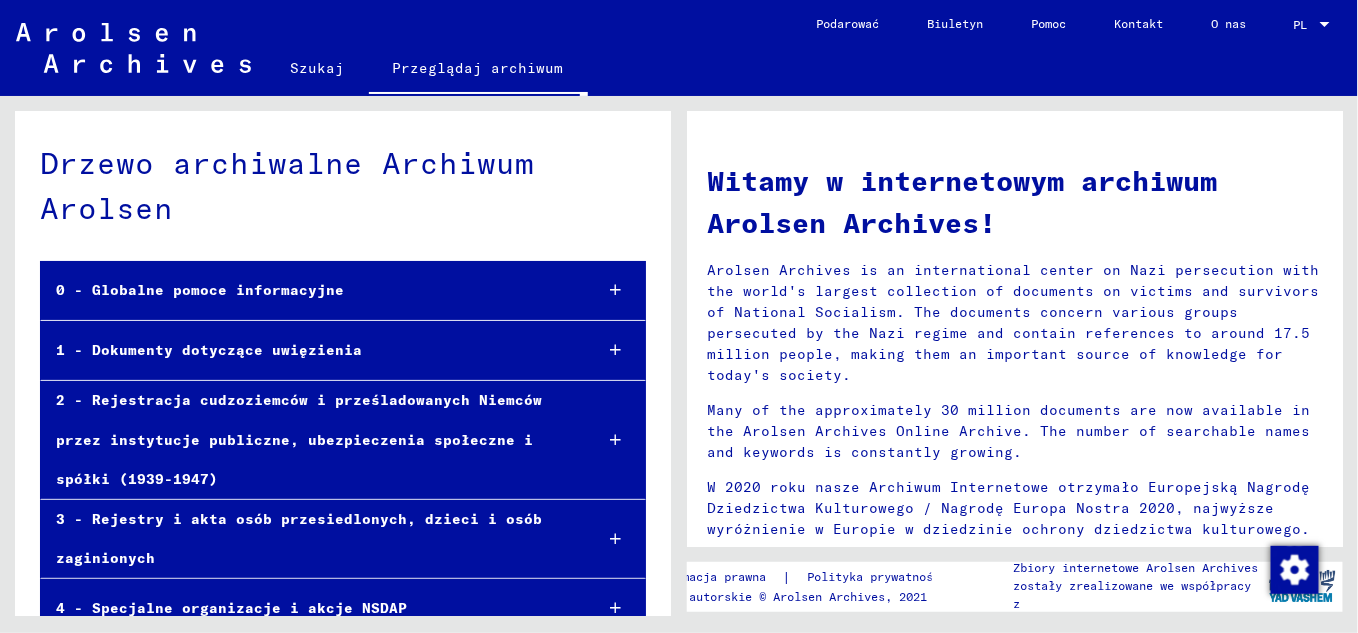 click on "1 - Dokumenty dotyczące uwięzienia" at bounding box center [308, 350] 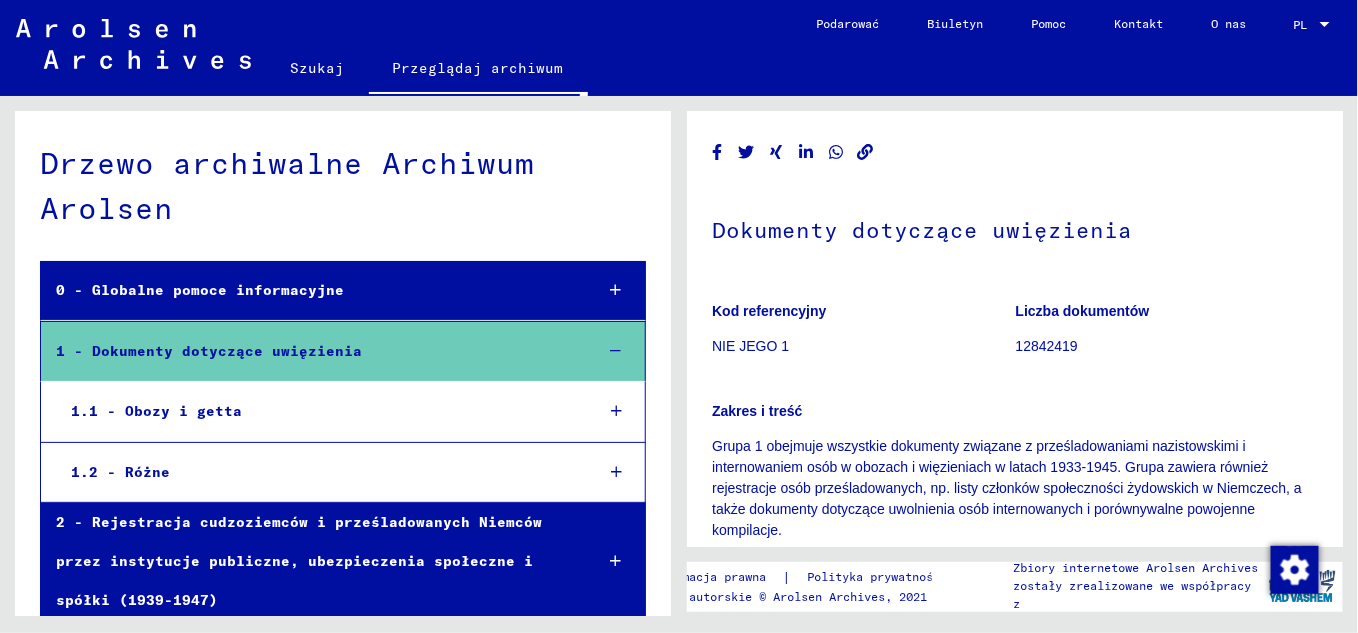 click on "1.1 - Obozy i getta" at bounding box center [317, 411] 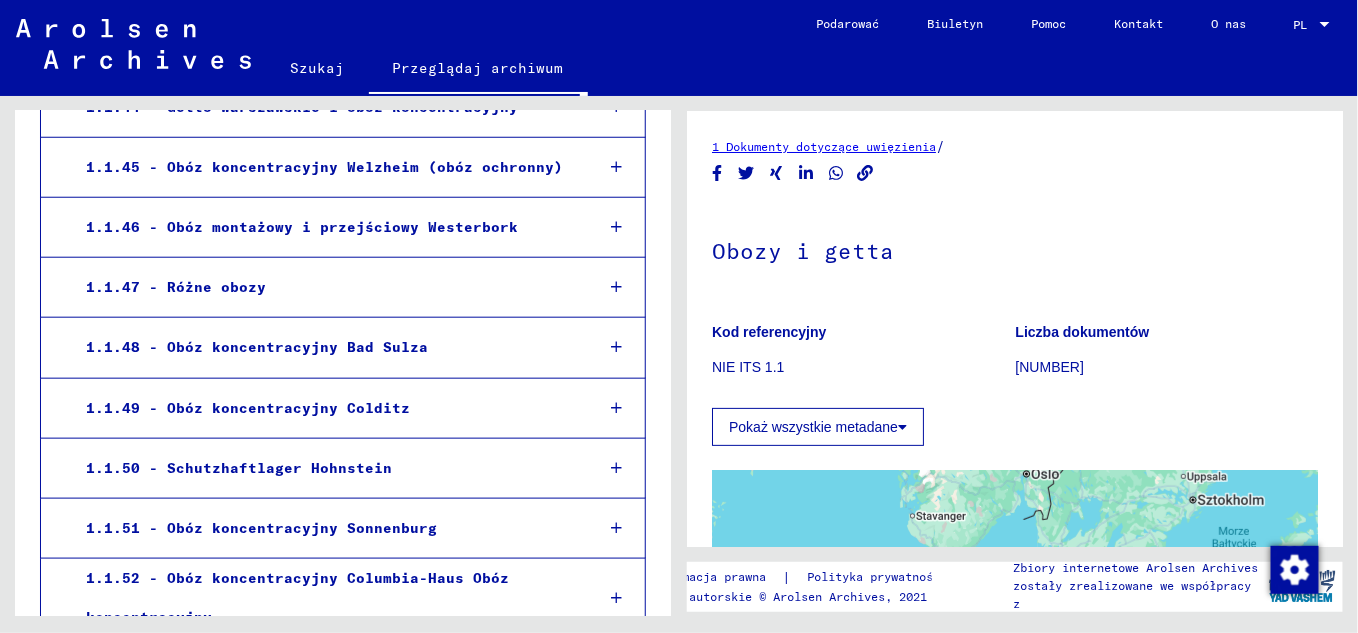 scroll, scrollTop: 3090, scrollLeft: 0, axis: vertical 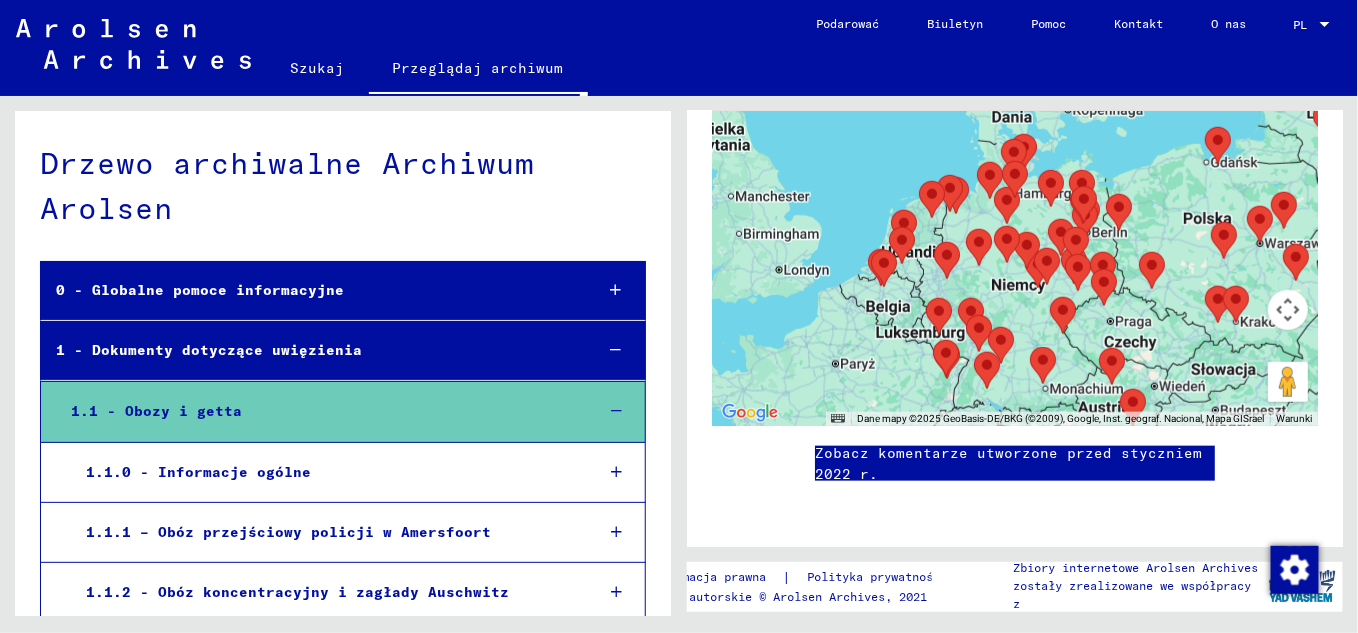 click on "1 - Dokumenty dotyczące uwięzienia" at bounding box center [309, 350] 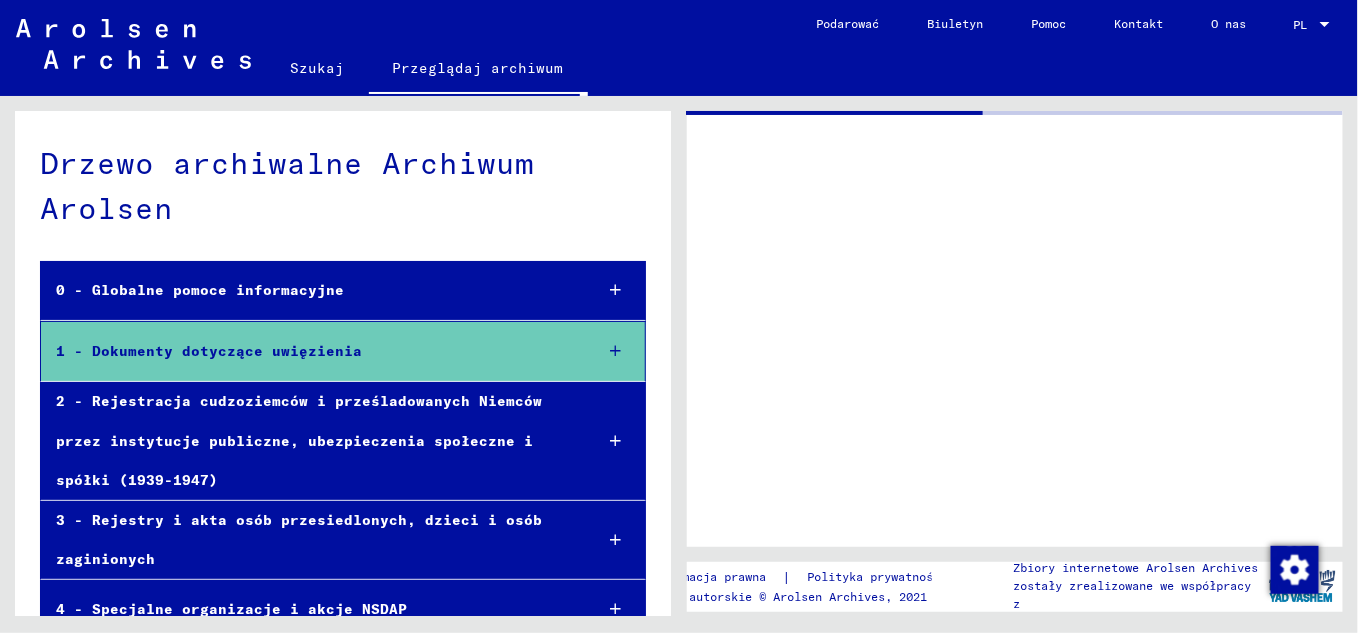 scroll, scrollTop: 0, scrollLeft: 0, axis: both 